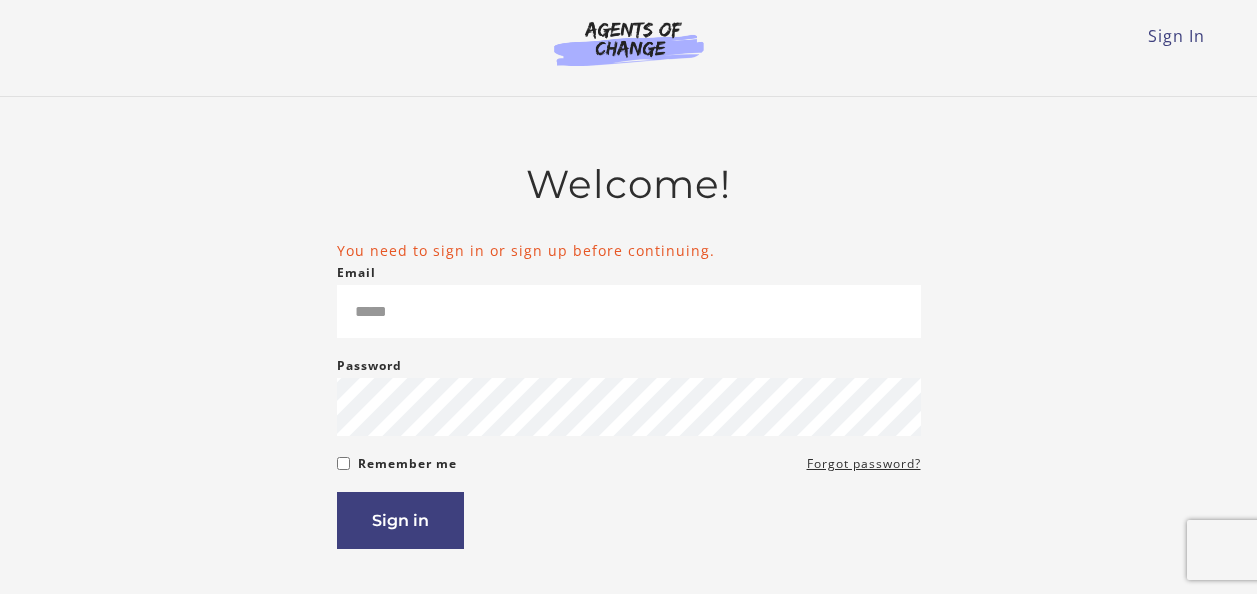 scroll, scrollTop: 0, scrollLeft: 0, axis: both 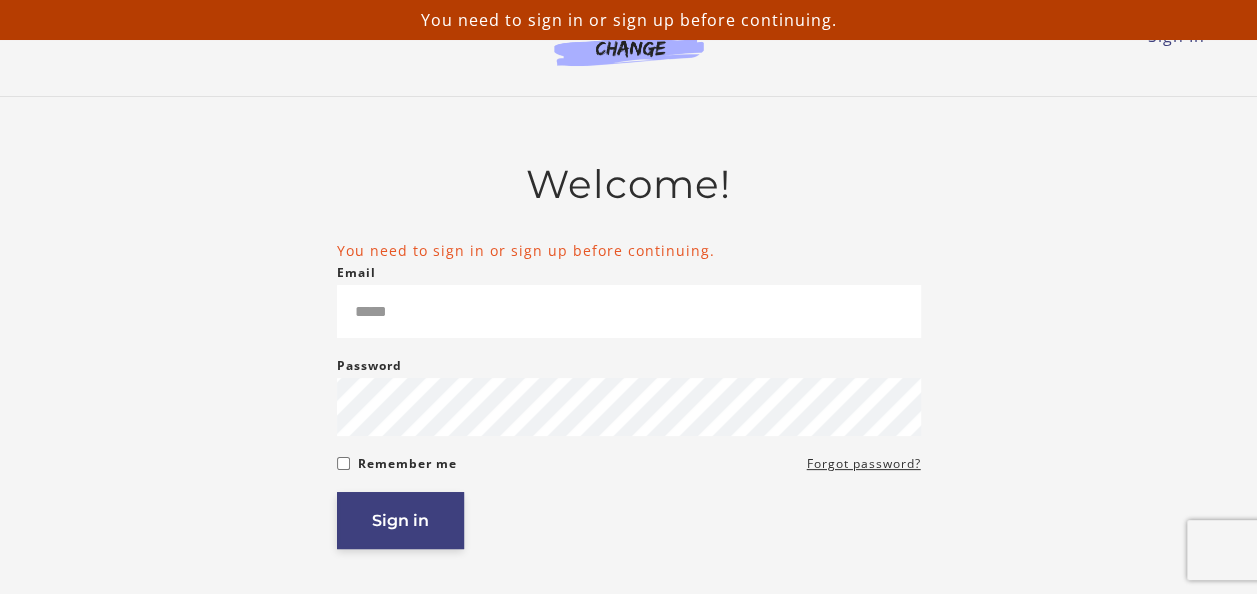 click on "Sign in" at bounding box center (400, 520) 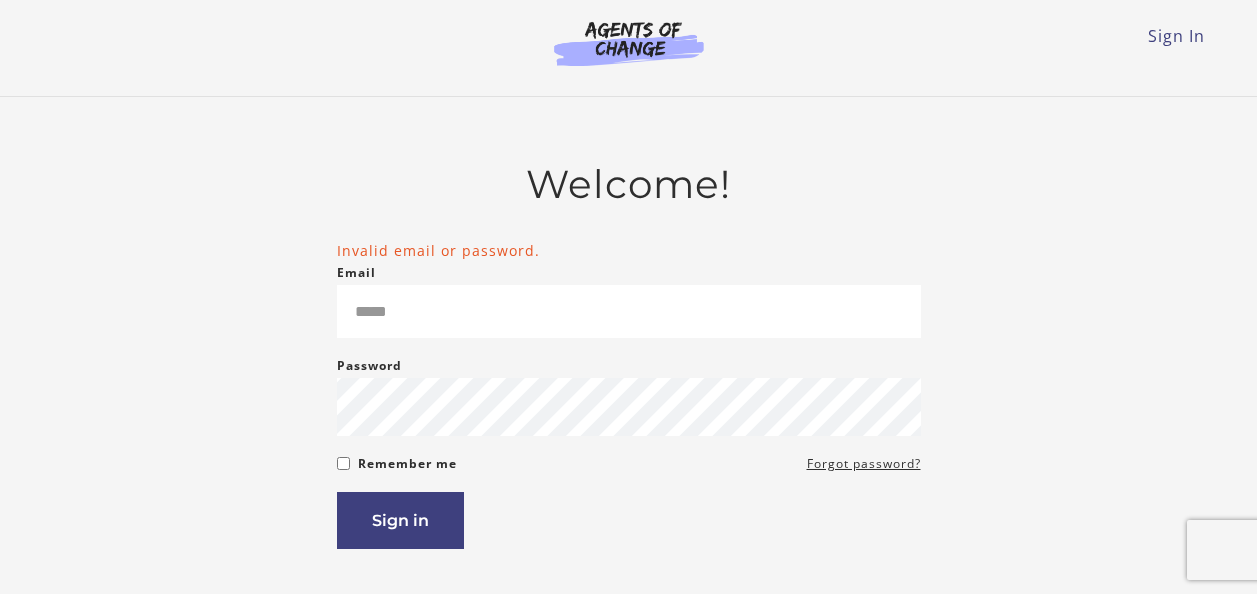 scroll, scrollTop: 0, scrollLeft: 0, axis: both 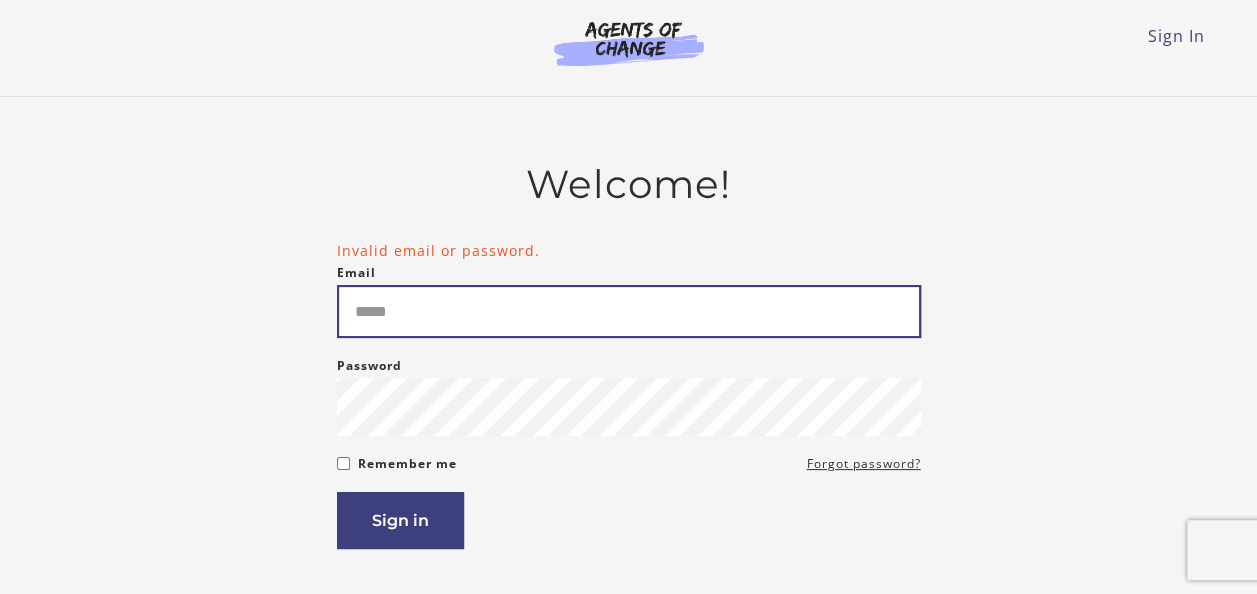 click on "Email" at bounding box center [629, 311] 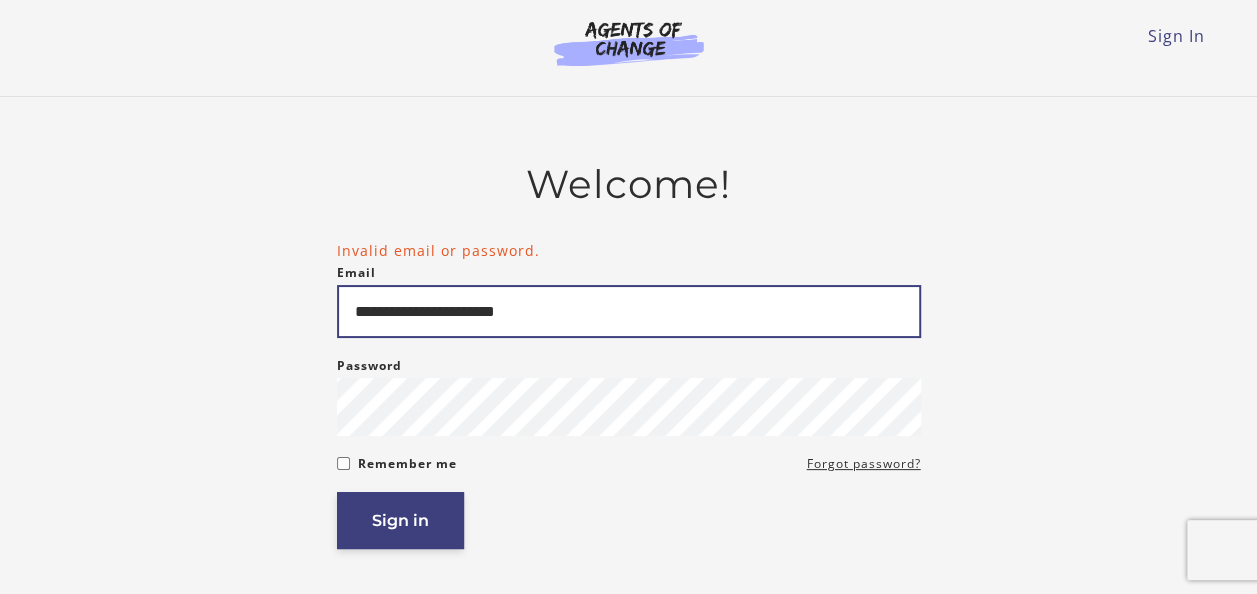 type on "**********" 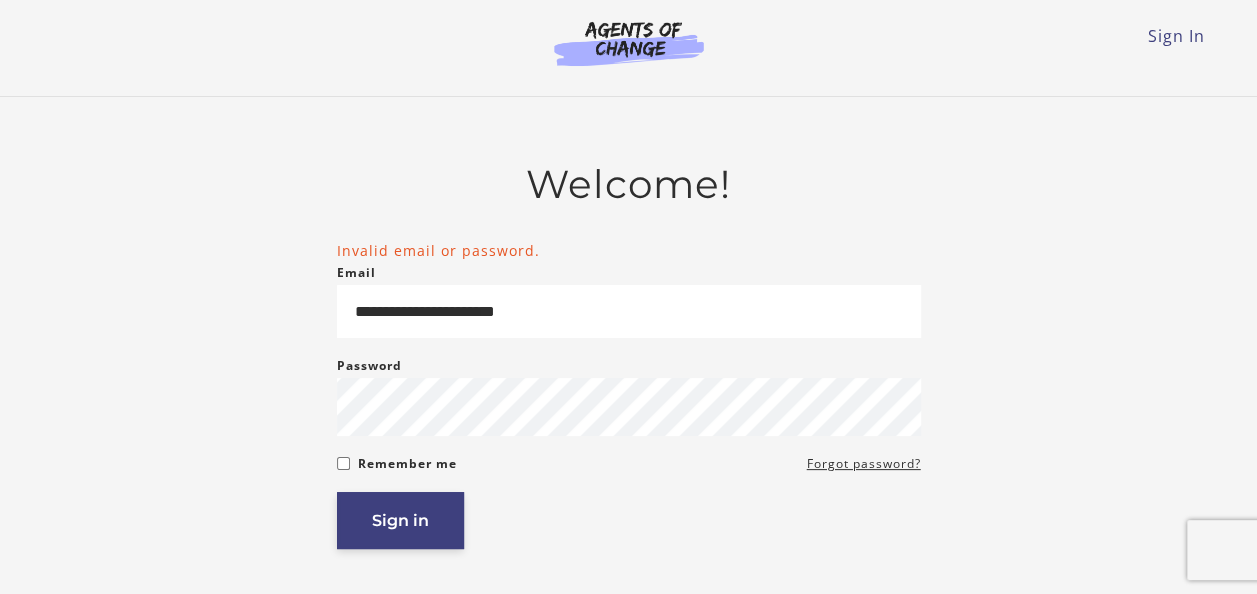 click on "Sign in" at bounding box center [400, 520] 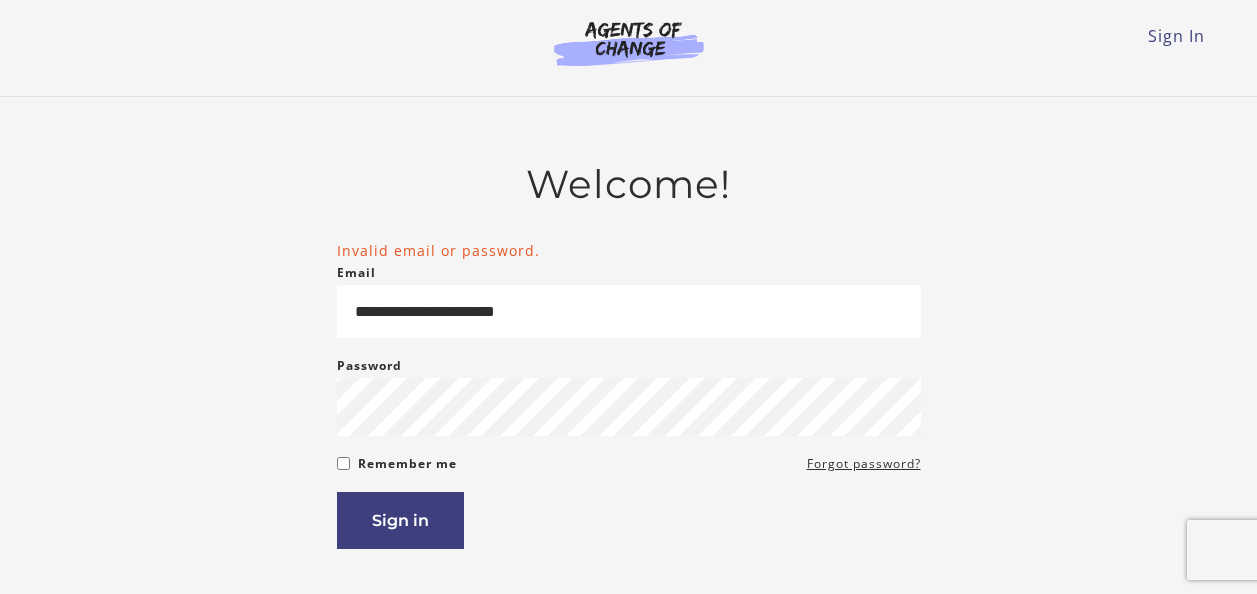 scroll, scrollTop: 0, scrollLeft: 0, axis: both 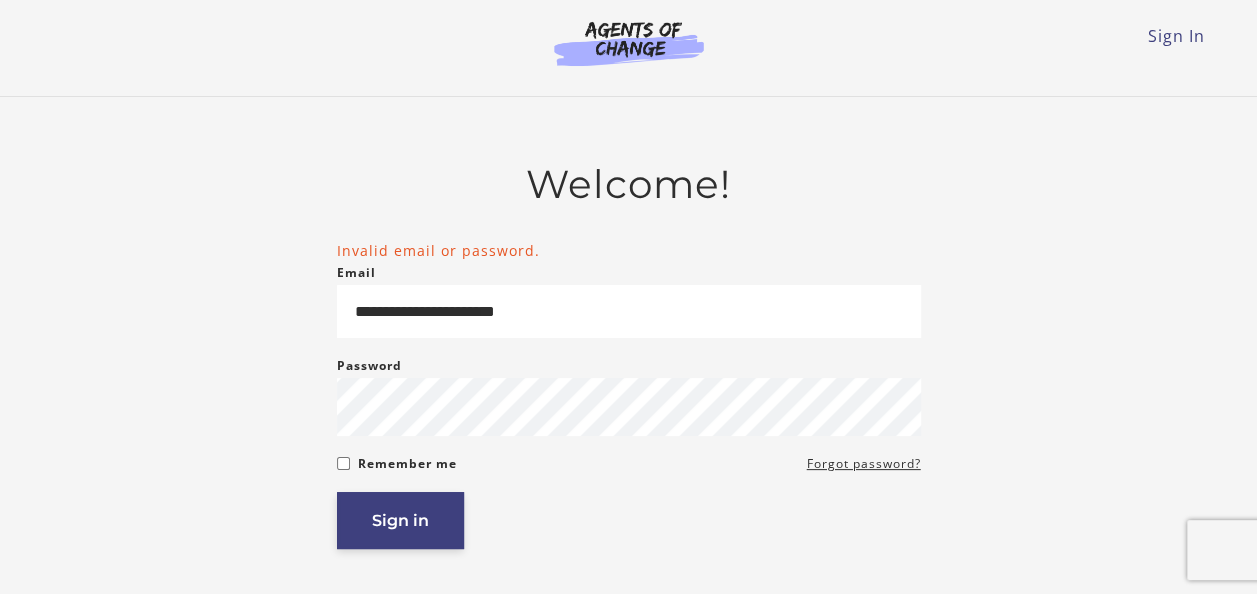 click on "Sign in" at bounding box center (400, 520) 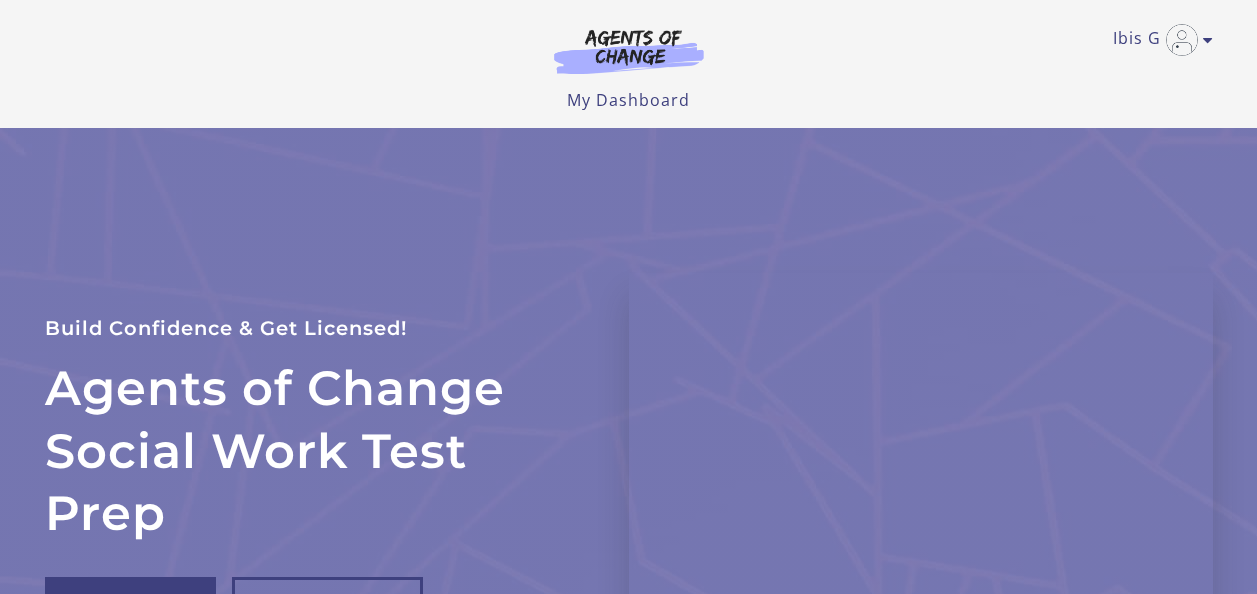 scroll, scrollTop: 0, scrollLeft: 0, axis: both 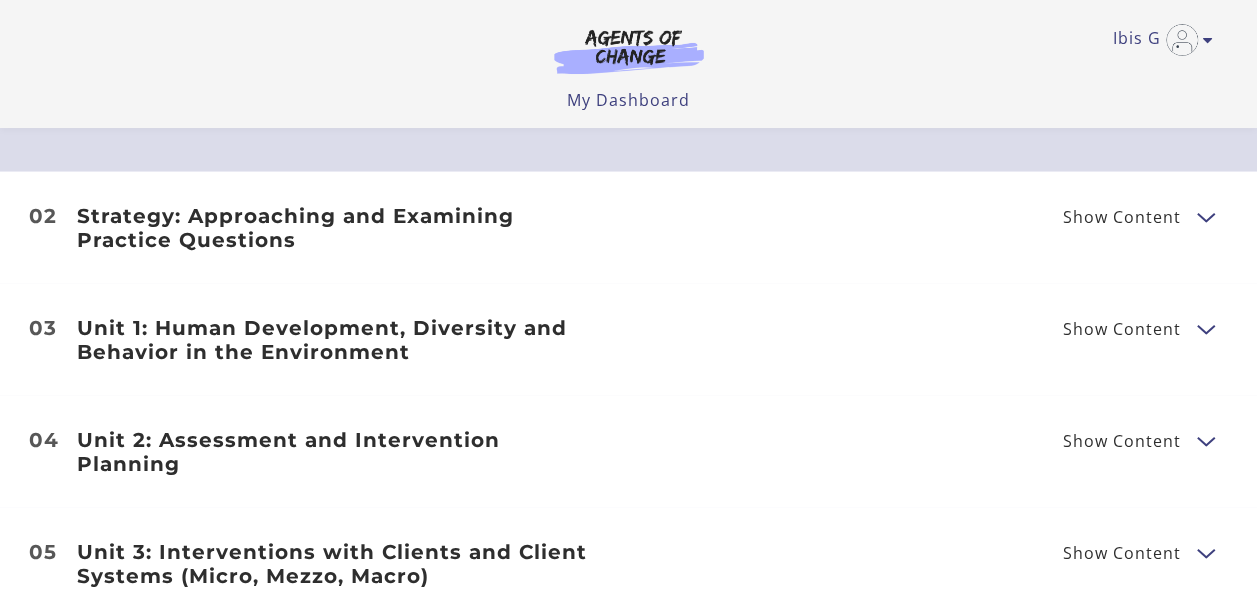 click at bounding box center (1205, 328) 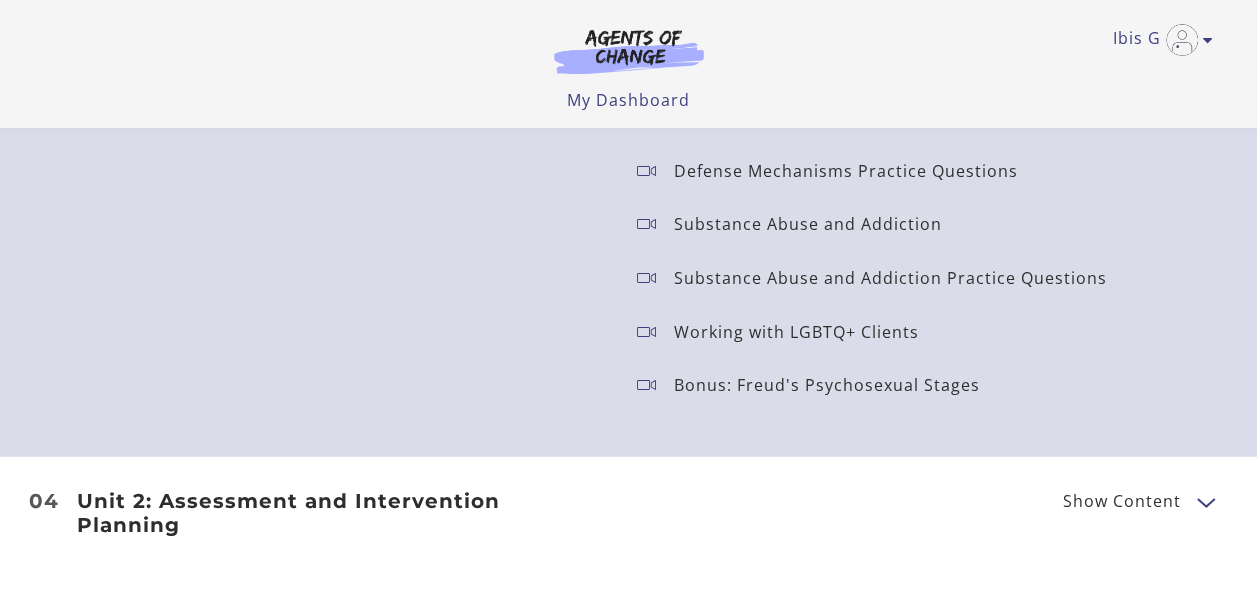 scroll, scrollTop: 3100, scrollLeft: 0, axis: vertical 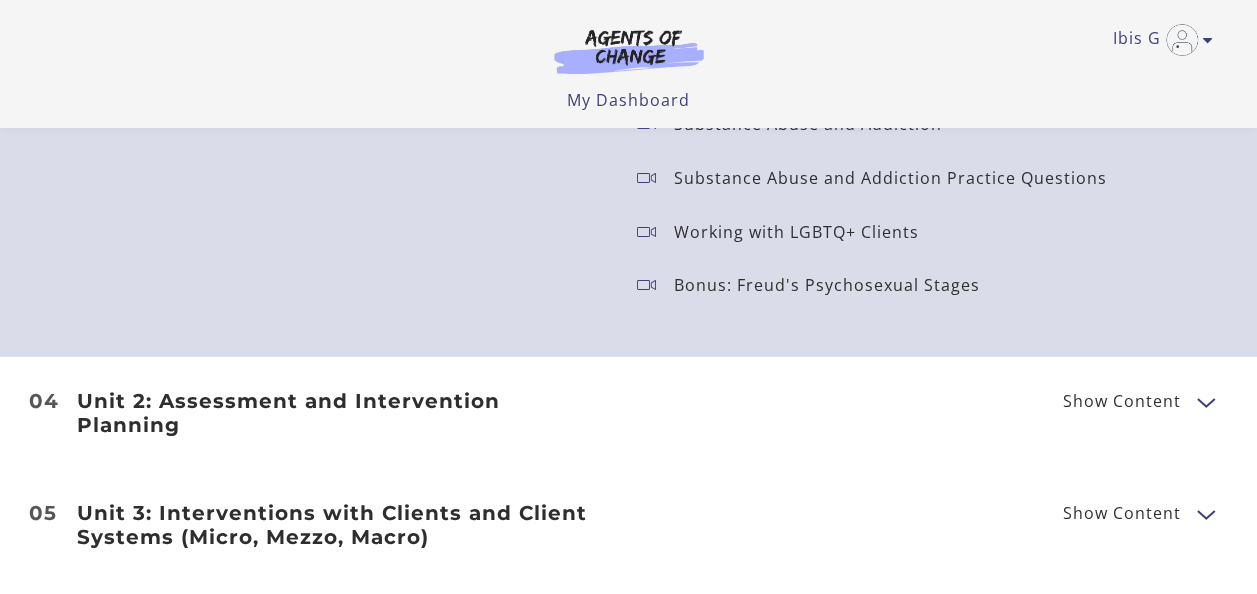 click at bounding box center [1205, 401] 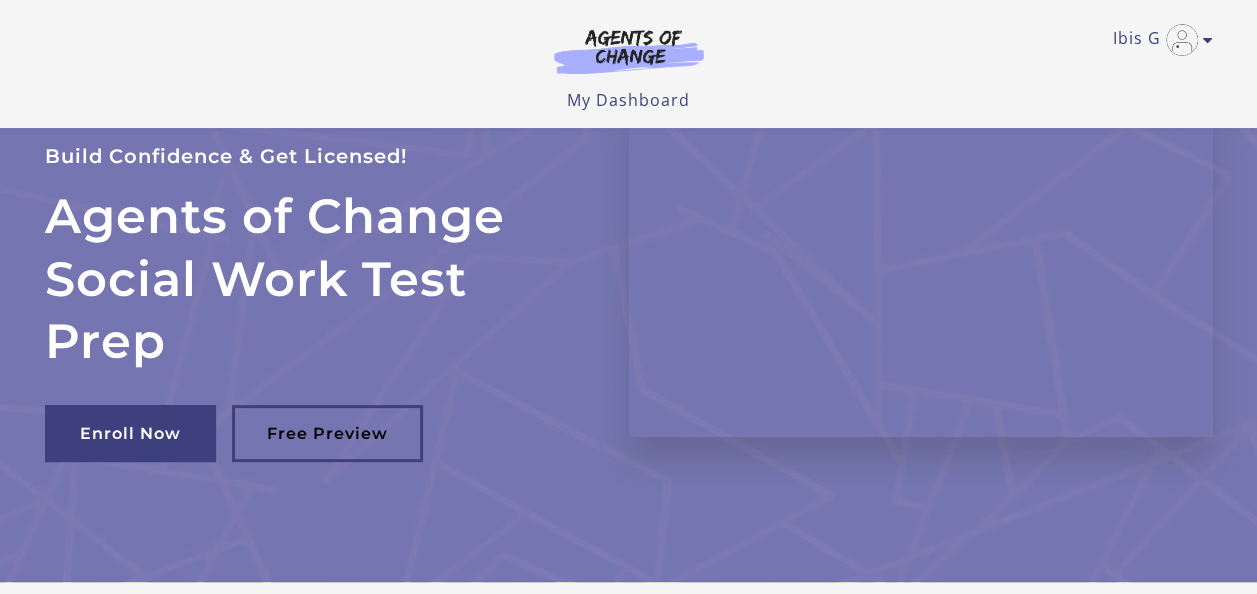 scroll, scrollTop: 0, scrollLeft: 0, axis: both 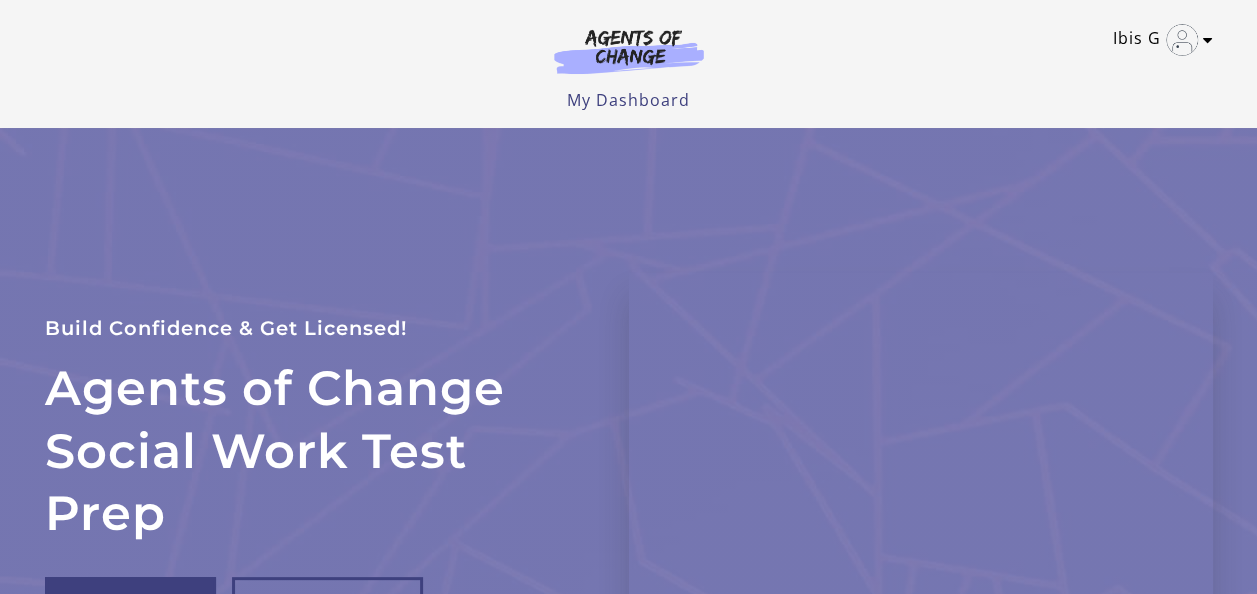 click at bounding box center (1208, 40) 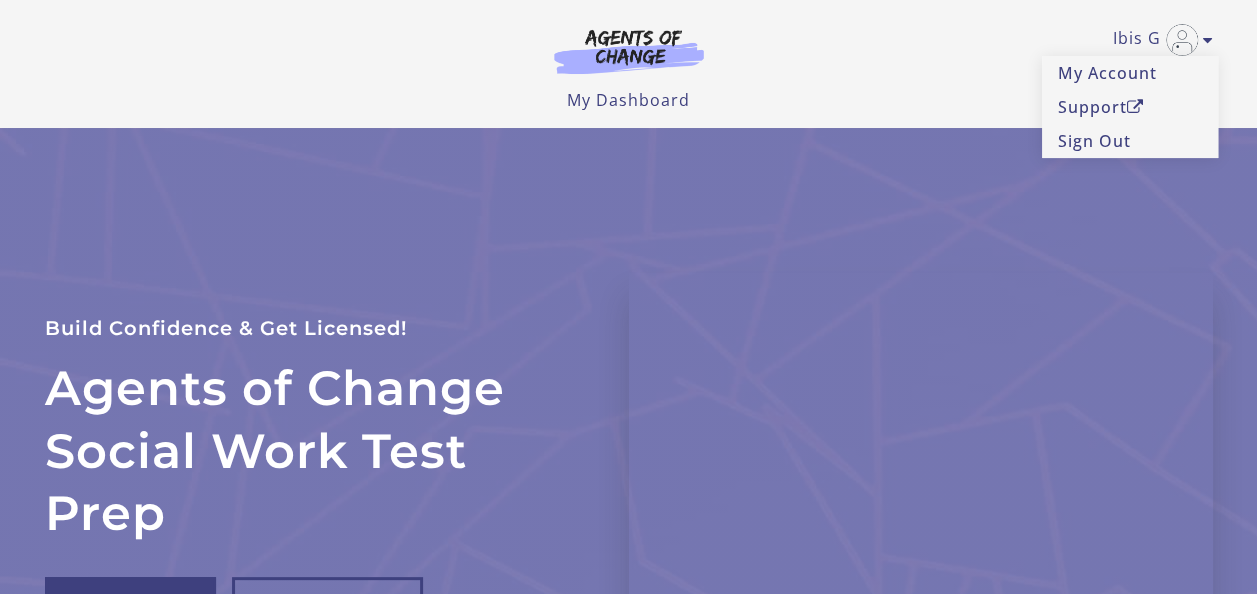 click on "Ibis G
My Account
Support
Sign Out
Toggle menu
Menu
My Dashboard
My Account
Support
Sign Out" at bounding box center [629, 56] 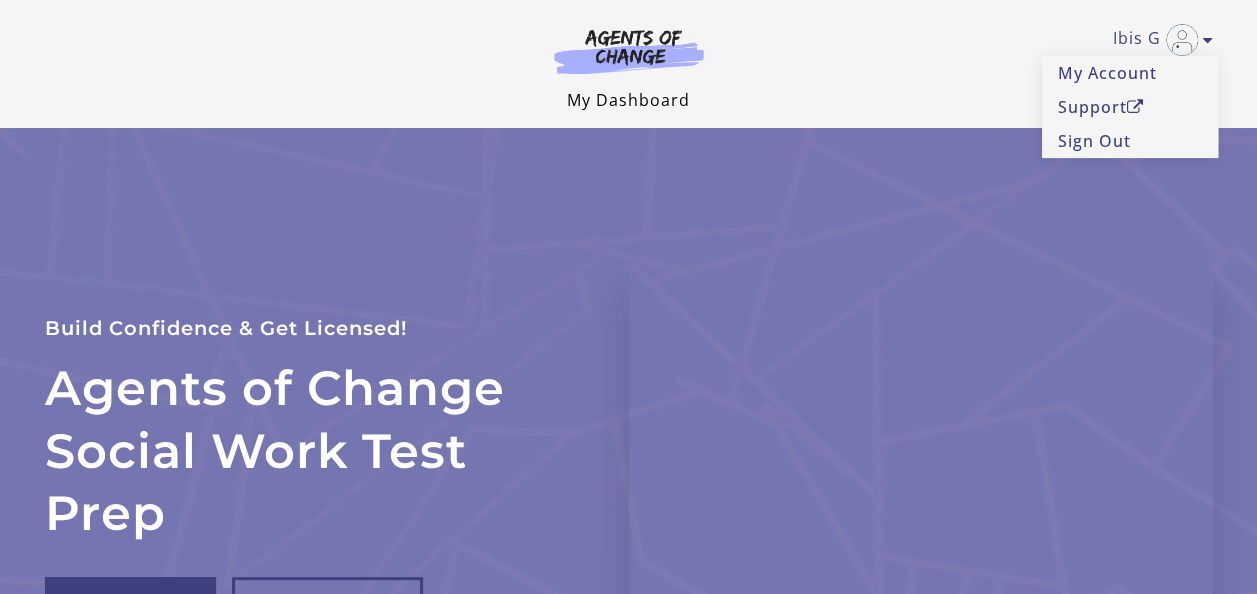 click on "My Dashboard" at bounding box center [628, 100] 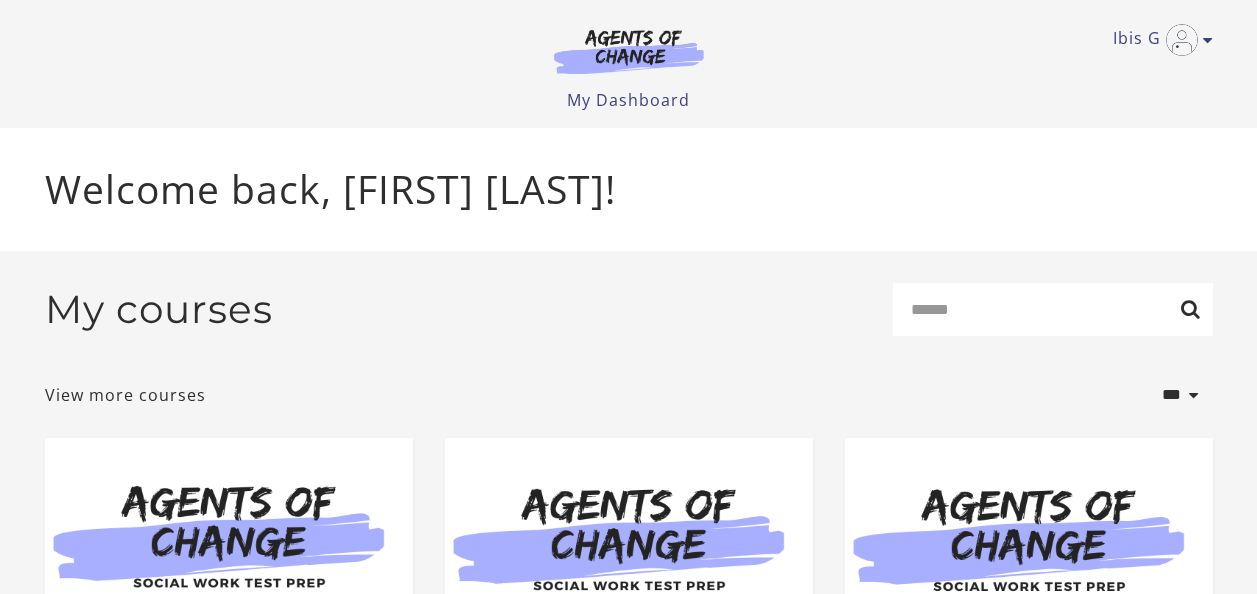 scroll, scrollTop: 0, scrollLeft: 0, axis: both 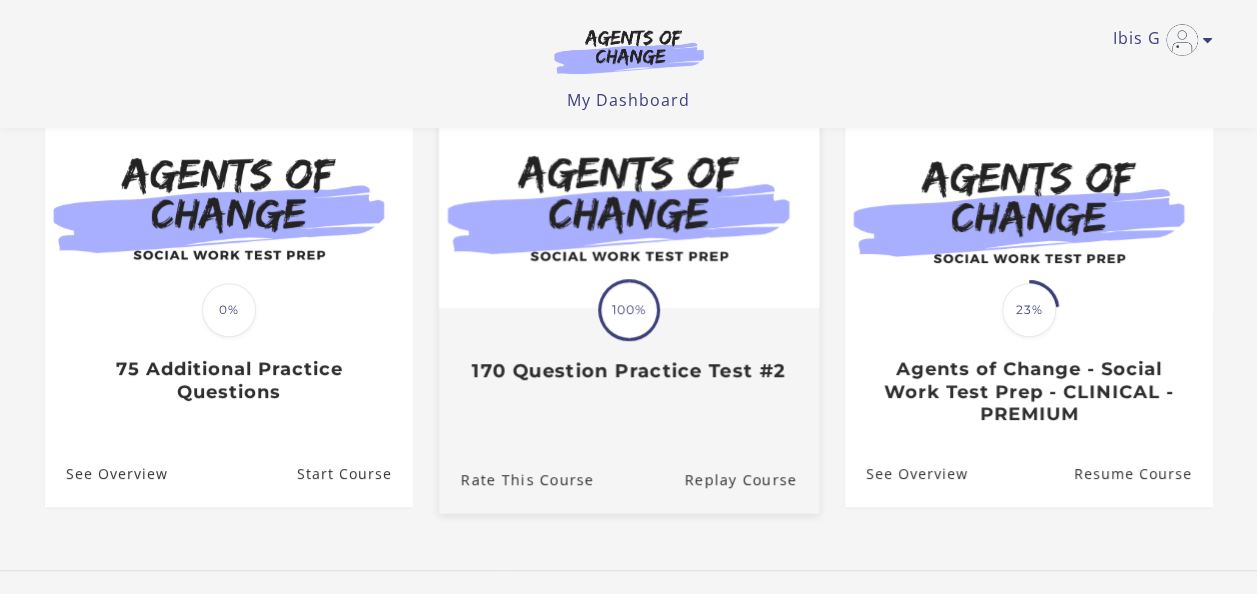 click on "170 Question Practice Test #2" at bounding box center (628, 370) 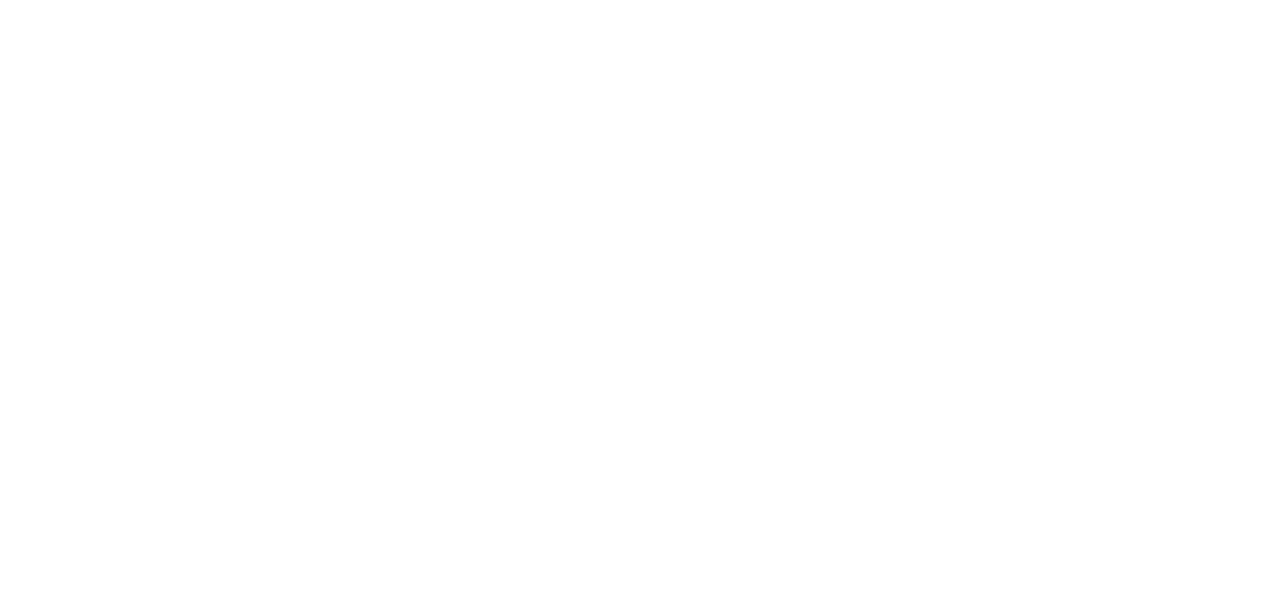 scroll, scrollTop: 0, scrollLeft: 0, axis: both 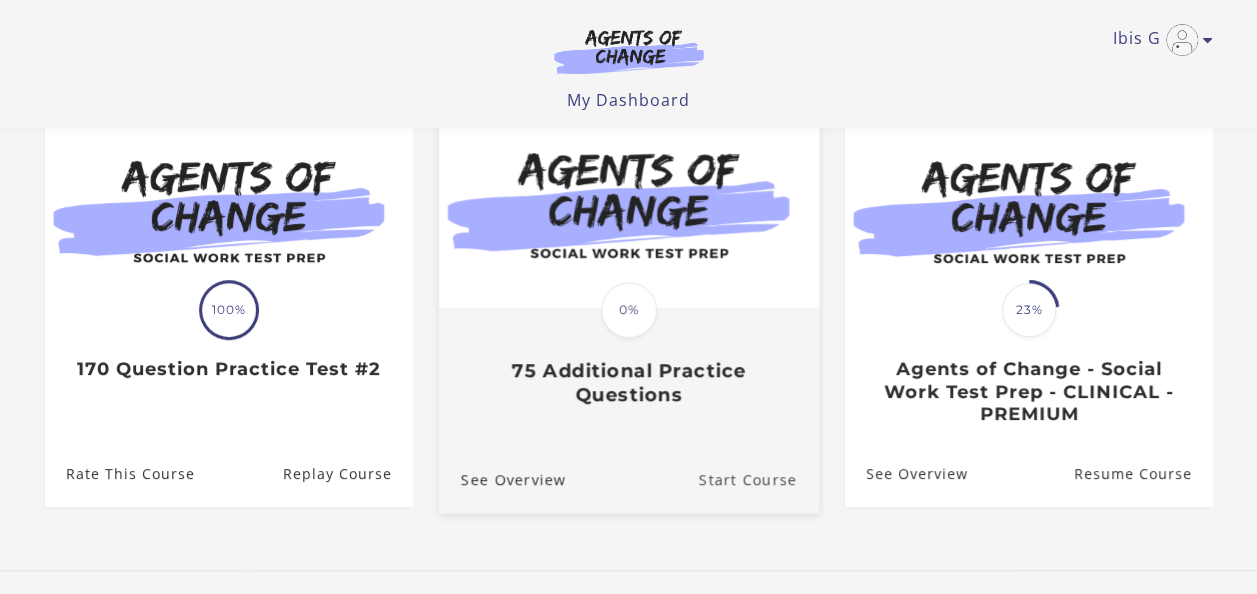 click on "Start Course" at bounding box center (758, 478) 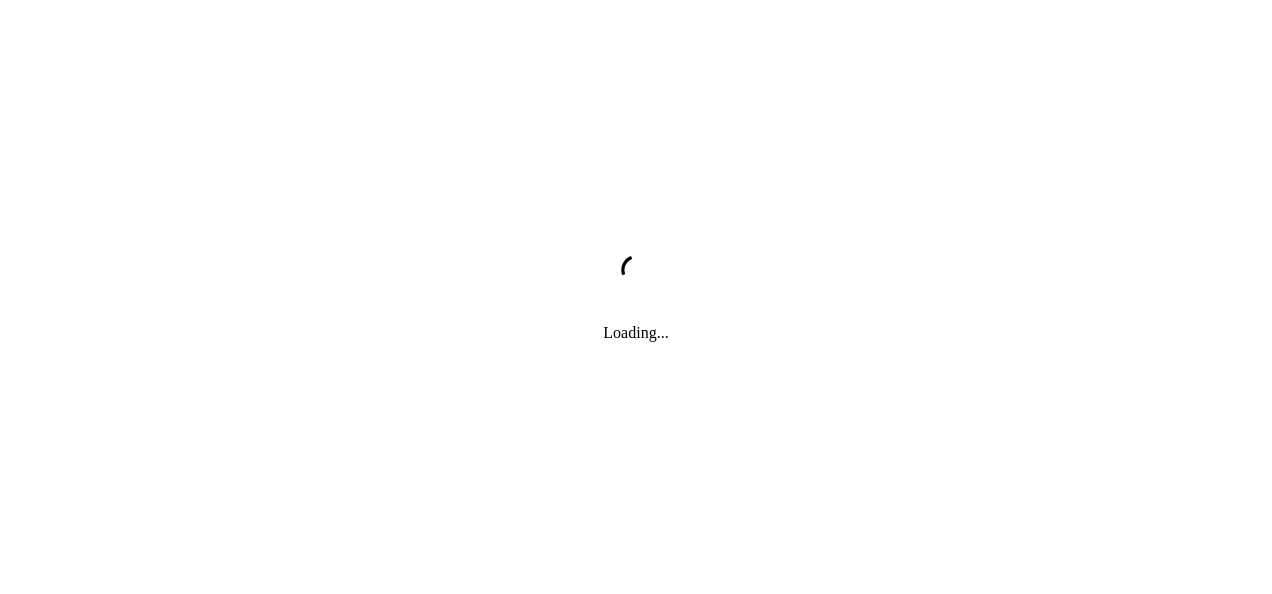 scroll, scrollTop: 0, scrollLeft: 0, axis: both 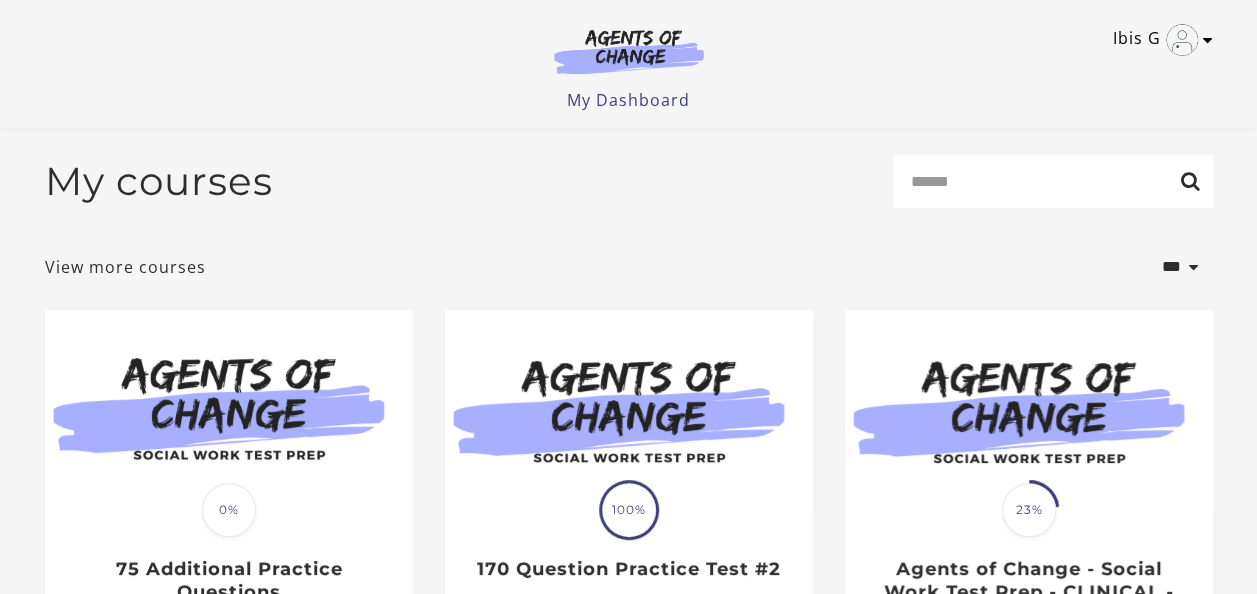 click at bounding box center (1208, 40) 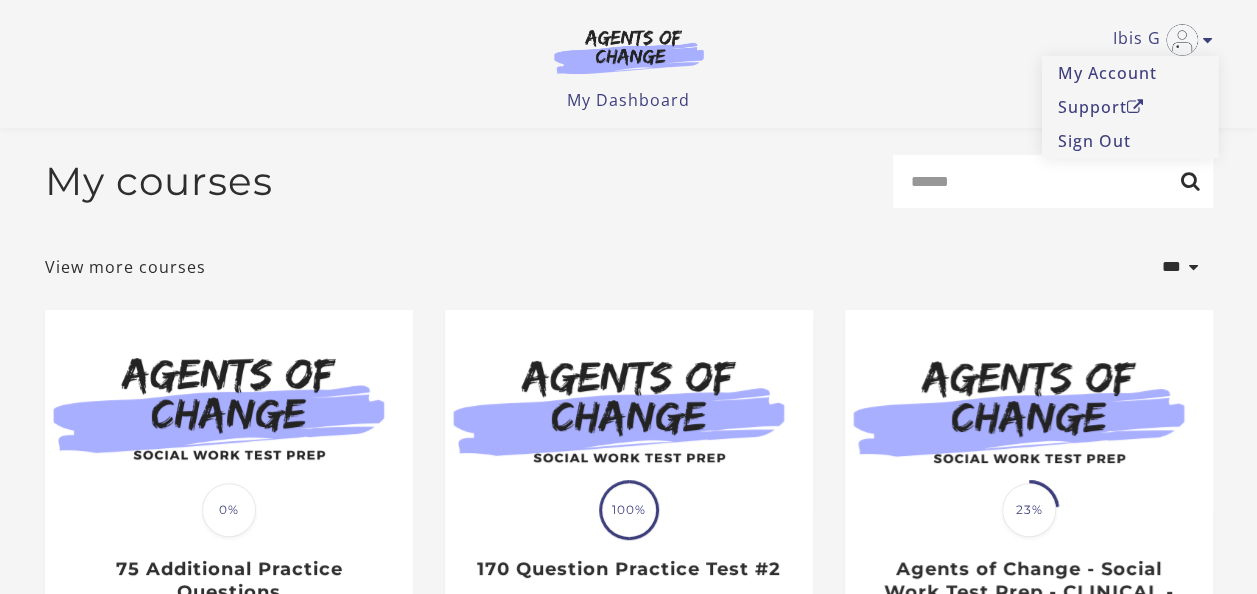 click on "Ibis G
My Account
Support
Sign Out
Toggle menu
Menu
My Dashboard
My Account
Support
Sign Out" at bounding box center [629, 56] 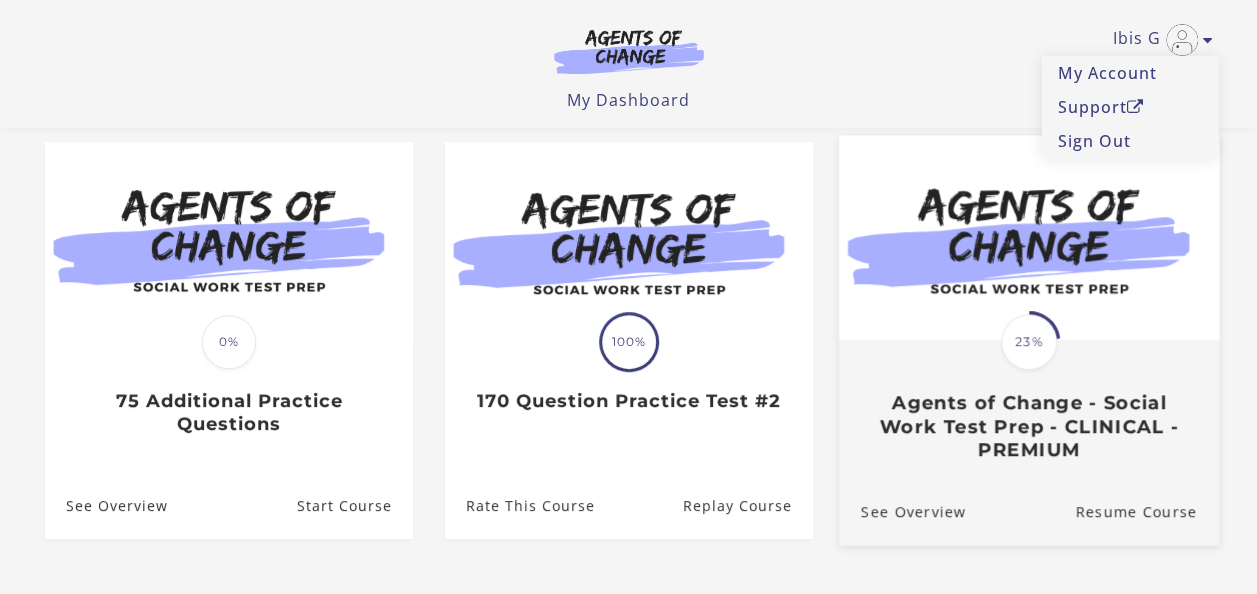 scroll, scrollTop: 200, scrollLeft: 0, axis: vertical 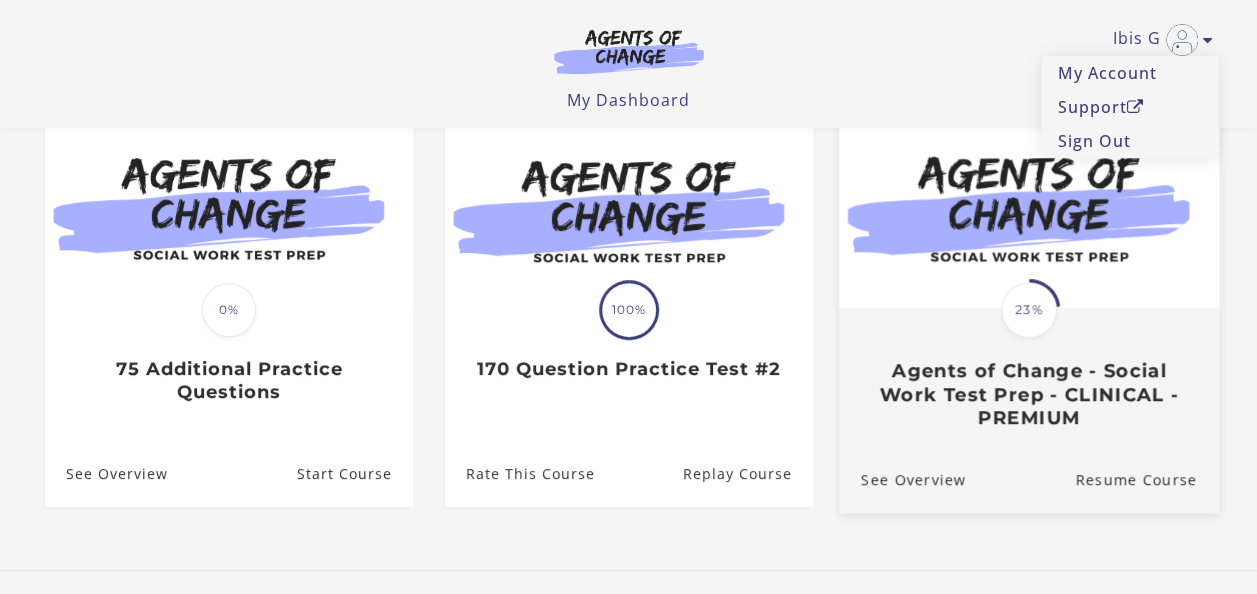 click at bounding box center [1028, 205] 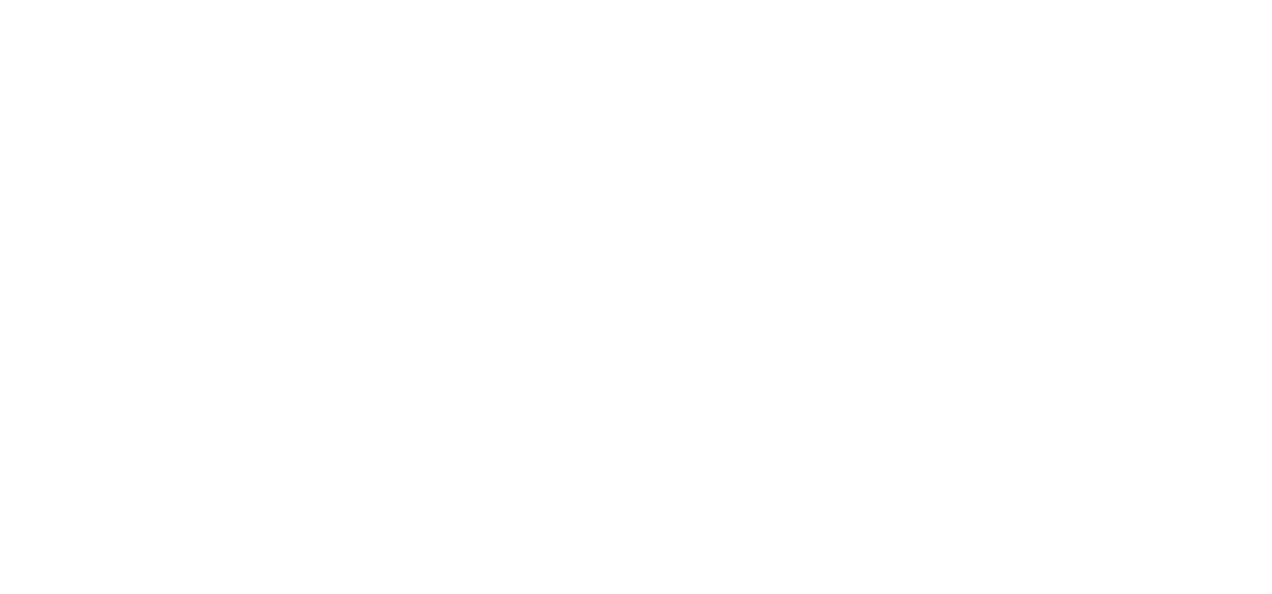 scroll, scrollTop: 0, scrollLeft: 0, axis: both 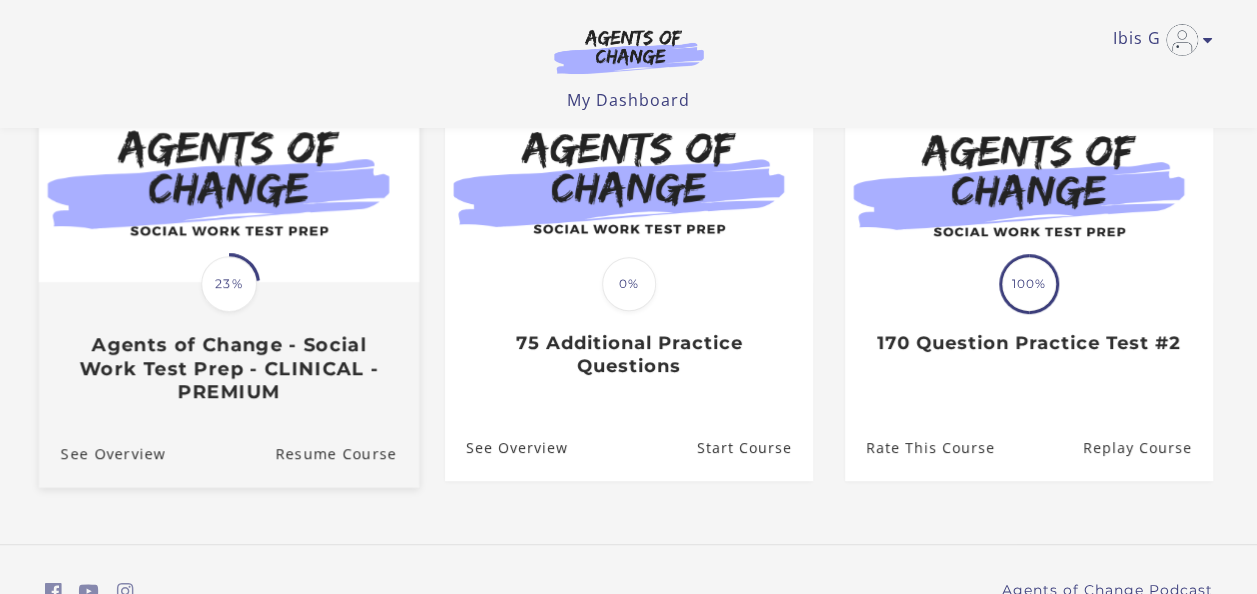 click on "Agents of Change - Social Work Test Prep - CLINICAL - PREMIUM" at bounding box center [228, 368] 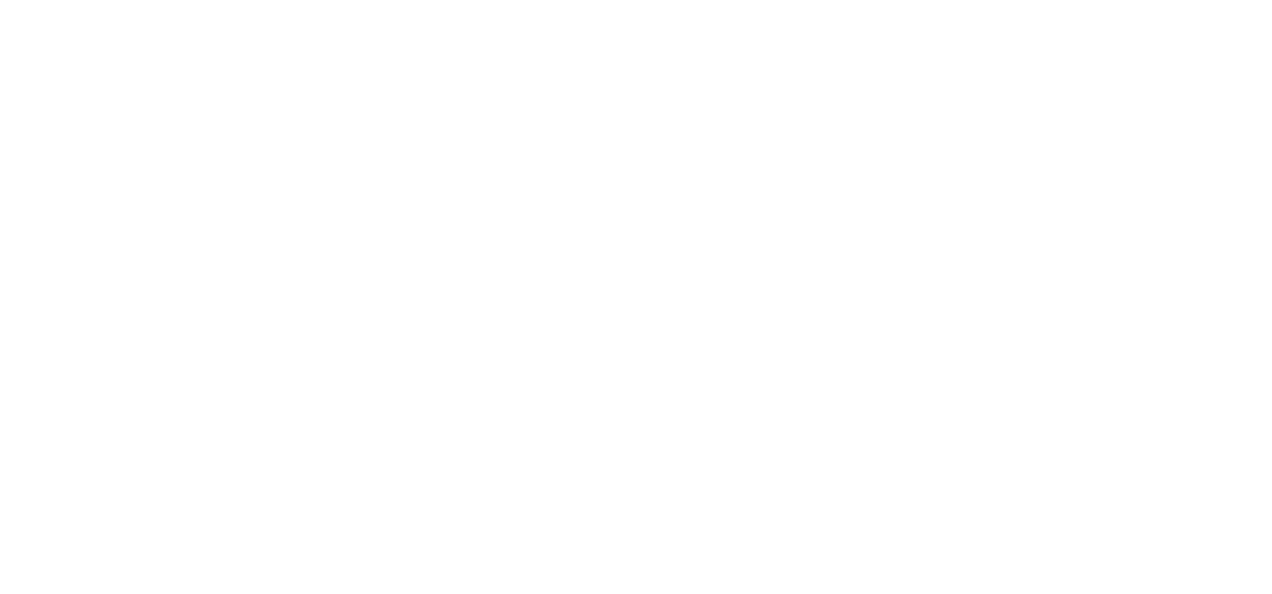 scroll, scrollTop: 0, scrollLeft: 0, axis: both 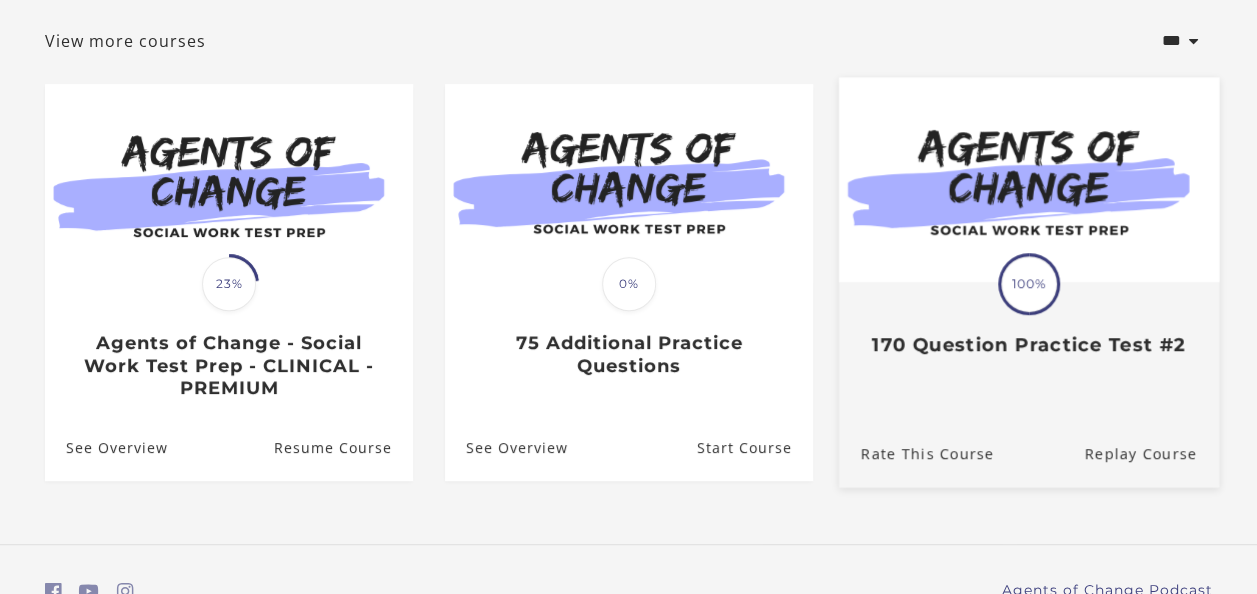 click on "170 Question Practice Test #2" at bounding box center (1028, 344) 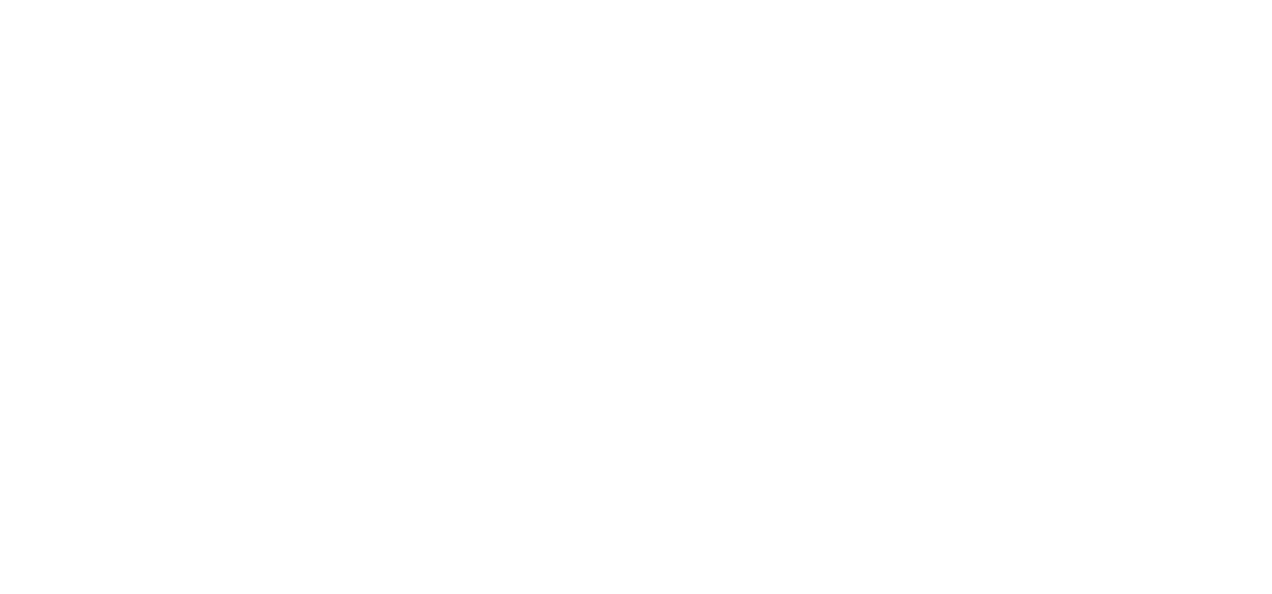 scroll, scrollTop: 0, scrollLeft: 0, axis: both 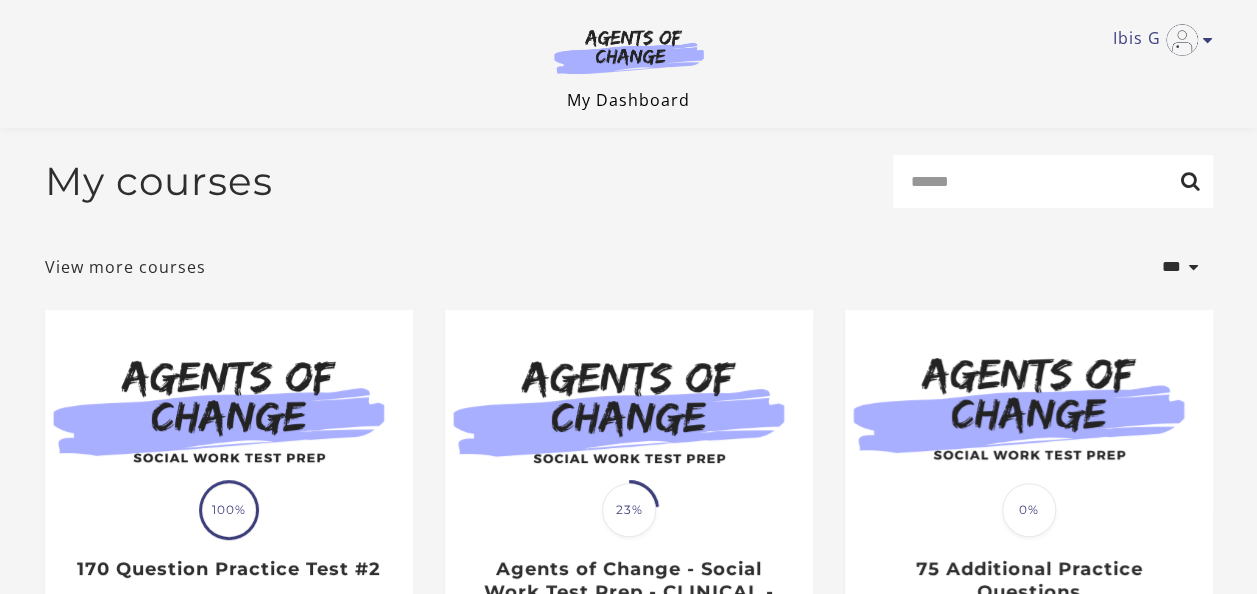 click on "My Dashboard" at bounding box center [628, 100] 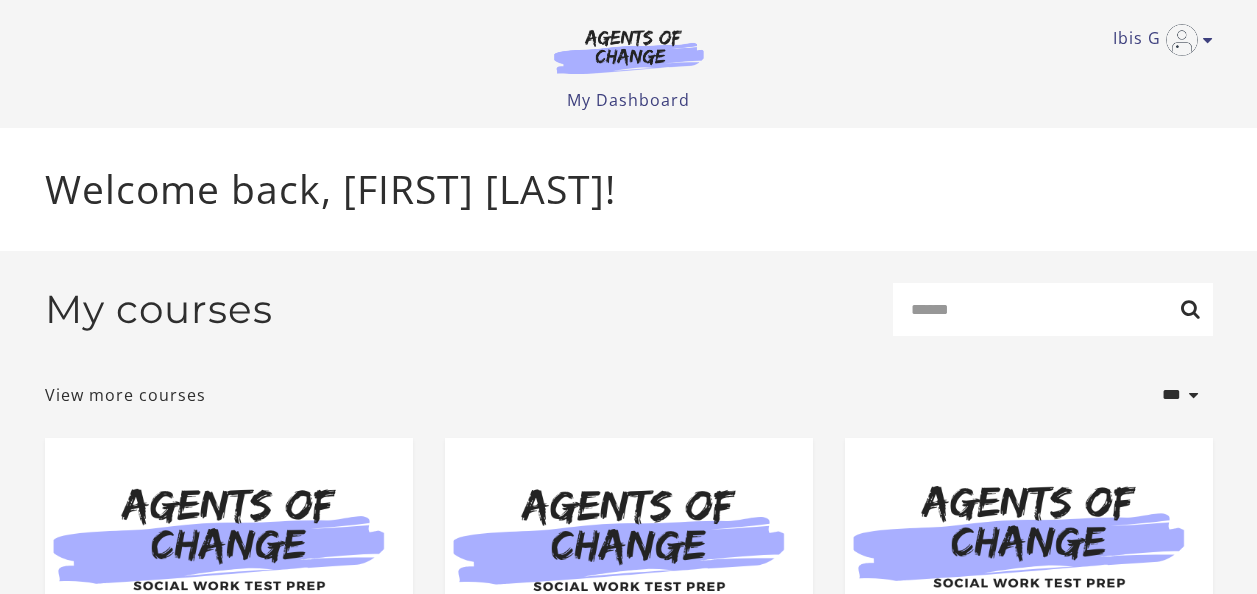 scroll, scrollTop: 0, scrollLeft: 0, axis: both 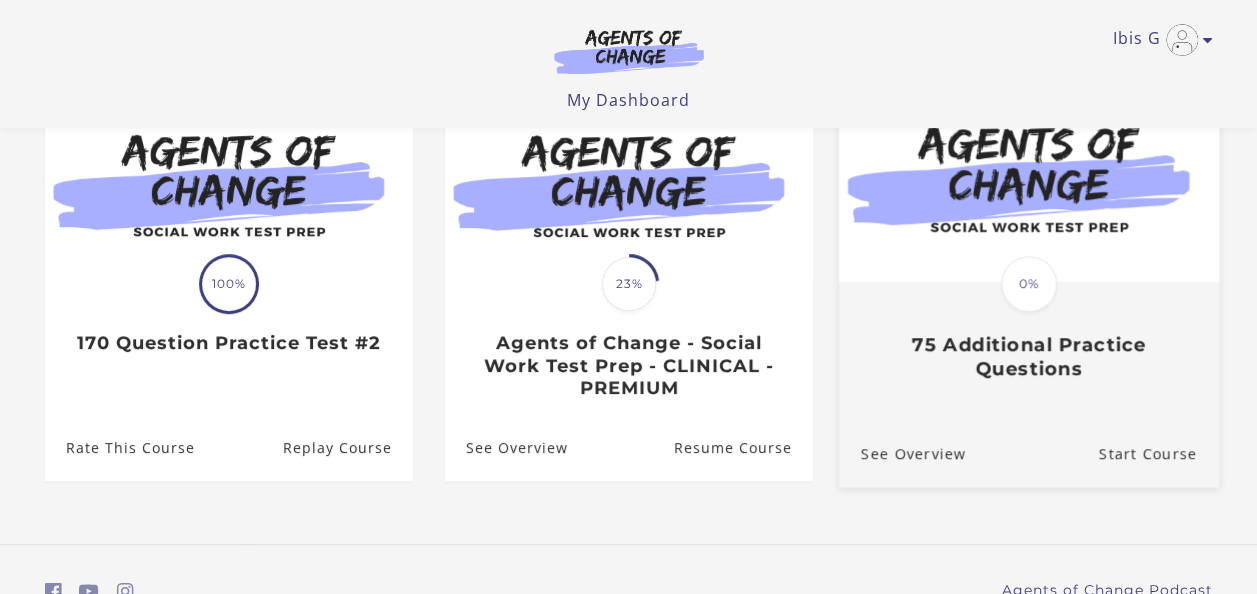 click on "75 Additional Practice Questions" at bounding box center (1028, 356) 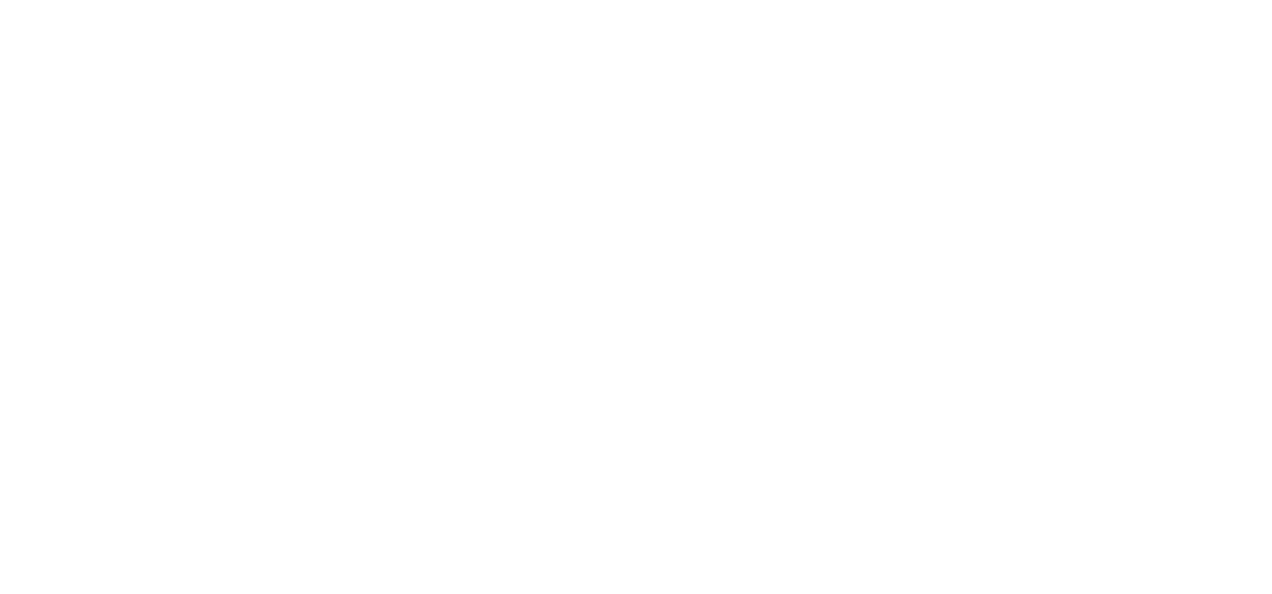 scroll, scrollTop: 0, scrollLeft: 0, axis: both 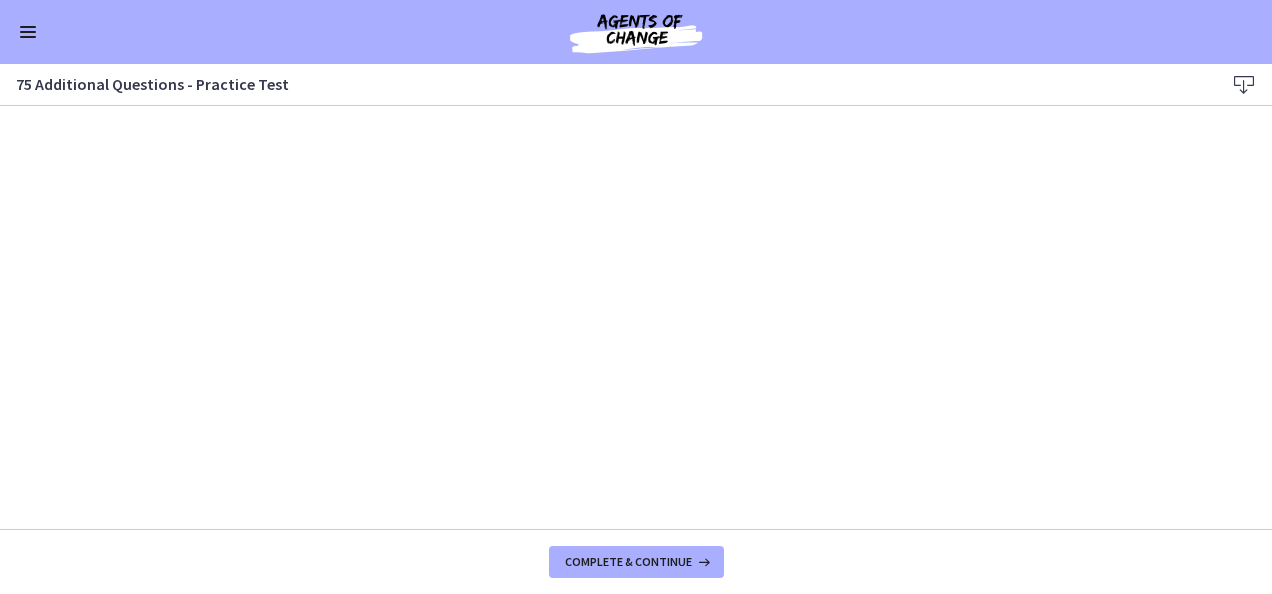 click at bounding box center [28, 32] 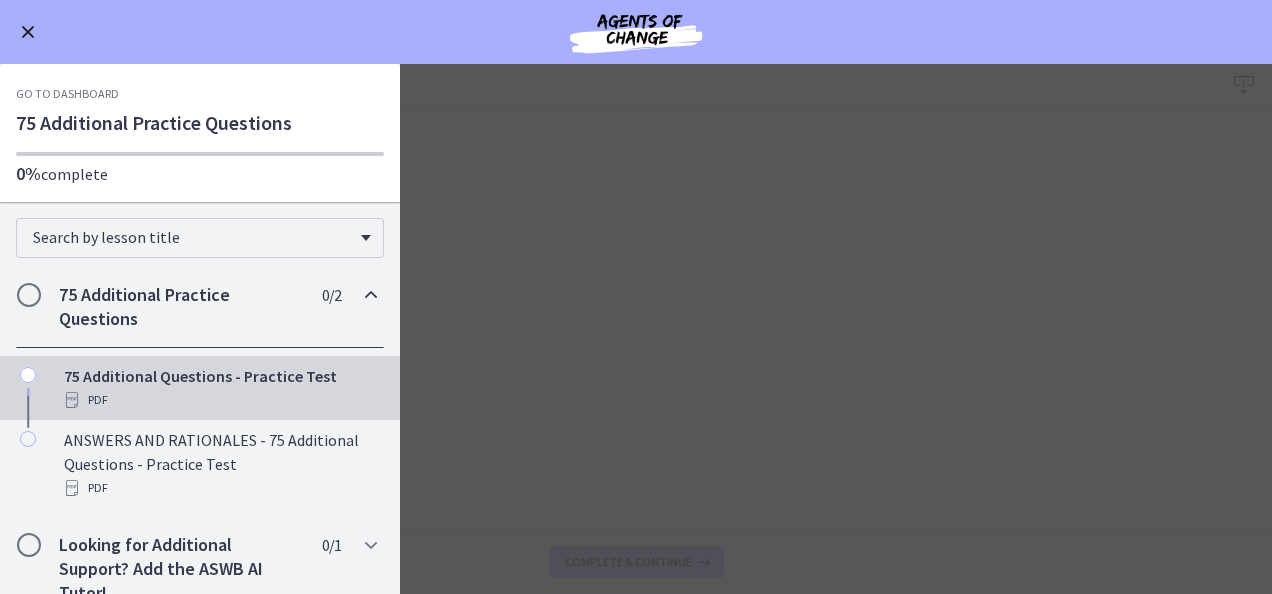 scroll, scrollTop: 27, scrollLeft: 0, axis: vertical 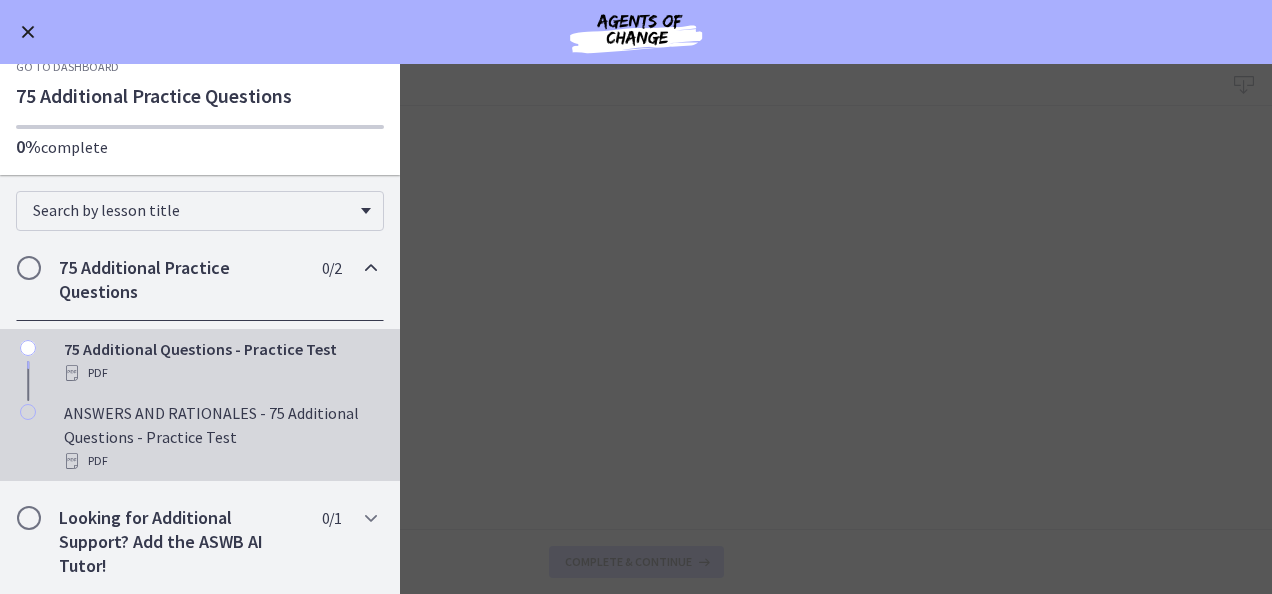 click on "PDF" at bounding box center (220, 461) 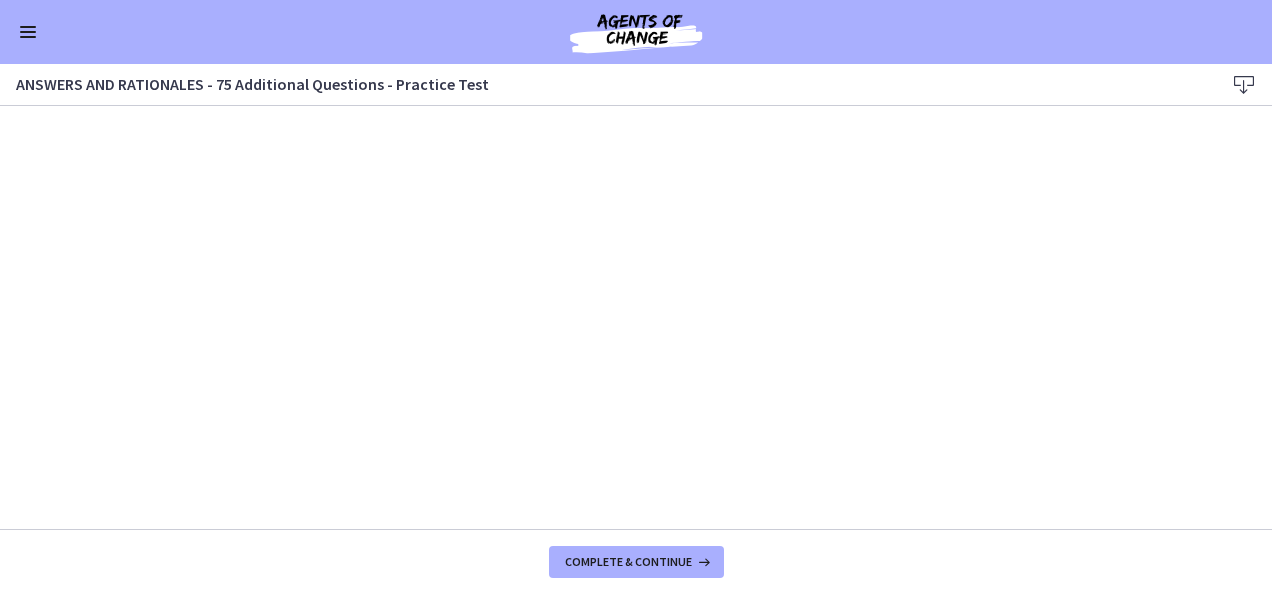 click at bounding box center (28, 32) 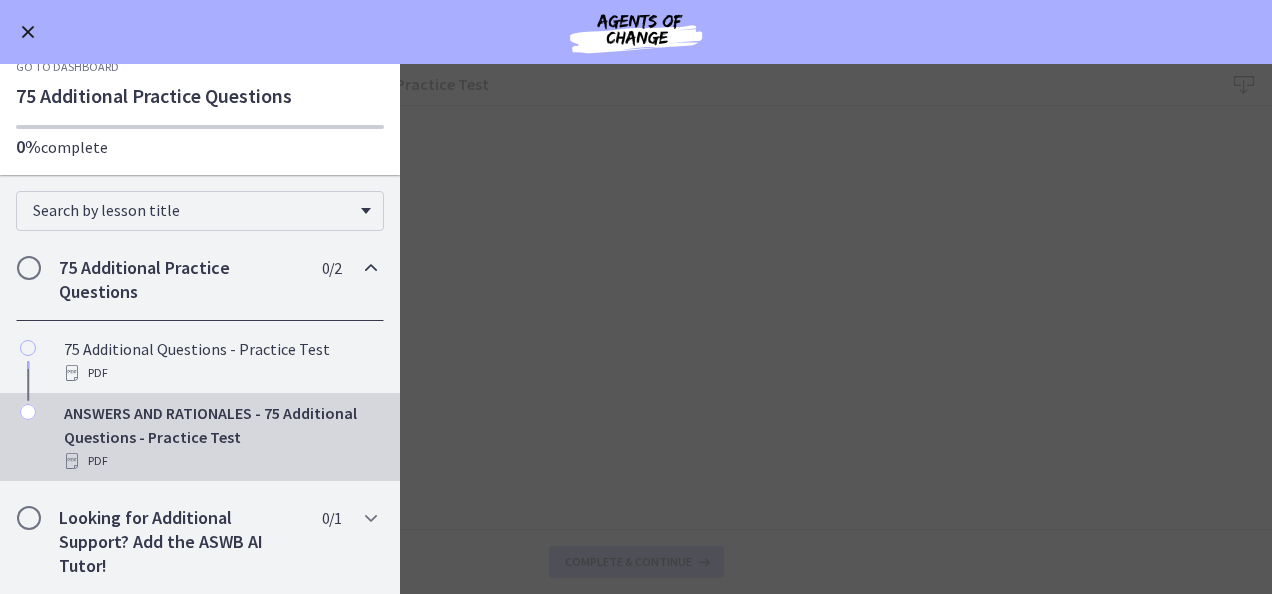 click on "ANSWERS AND RATIONALES - 75 Additional Questions - Practice Test
PDF" at bounding box center (220, 437) 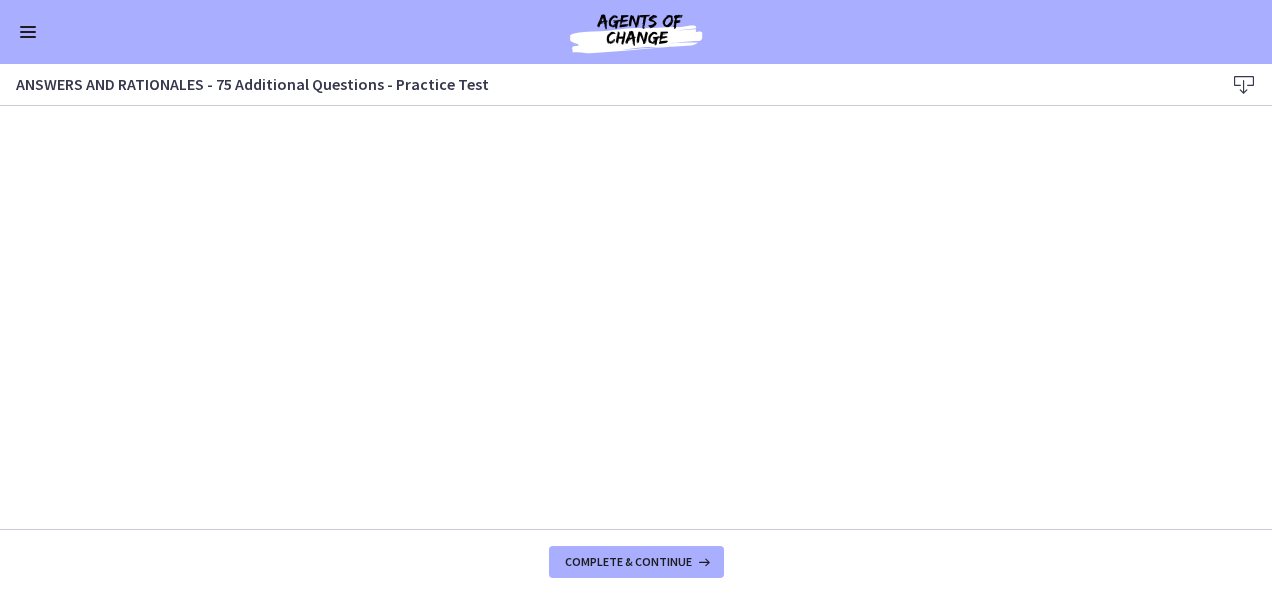 scroll, scrollTop: 27, scrollLeft: 0, axis: vertical 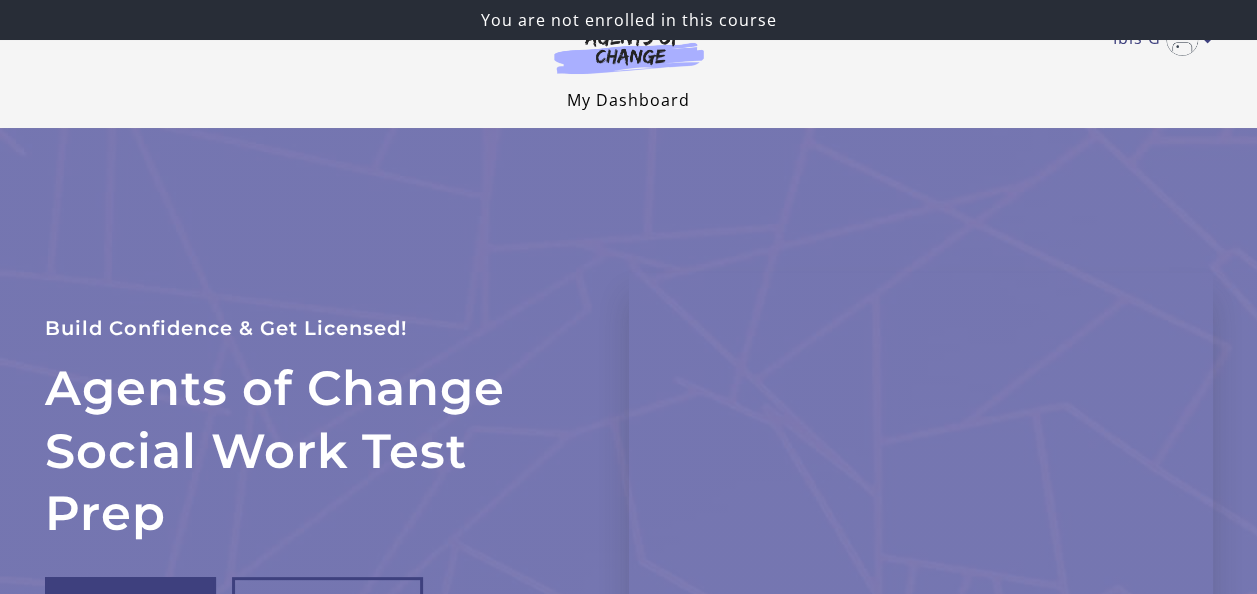 click on "My Dashboard" at bounding box center [628, 100] 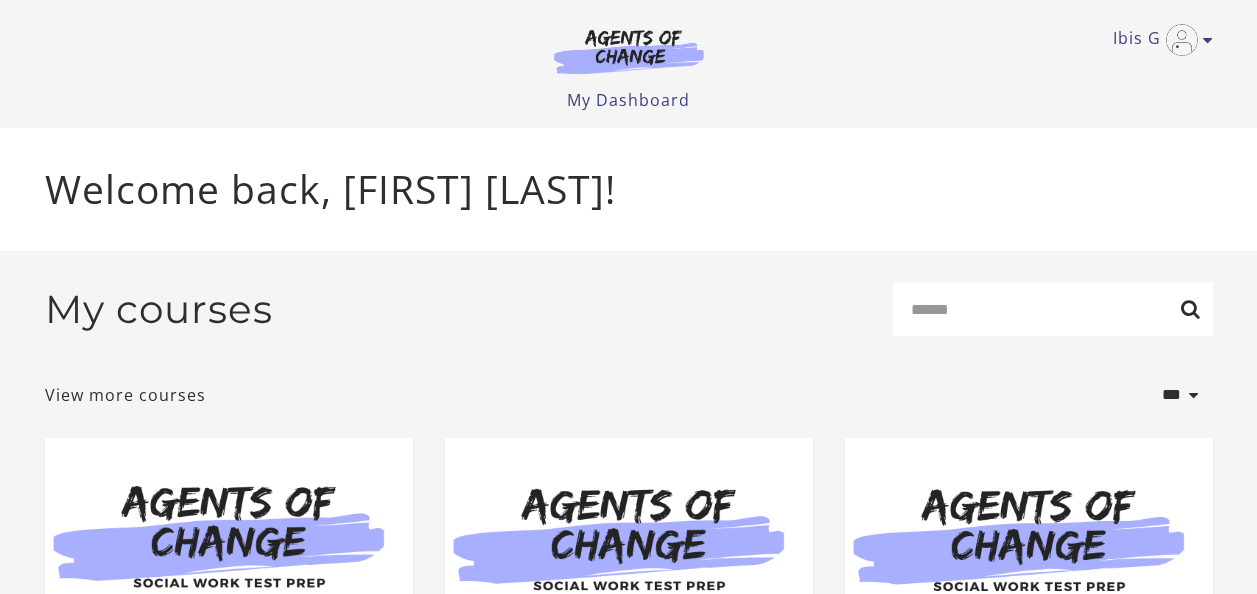 scroll, scrollTop: 0, scrollLeft: 0, axis: both 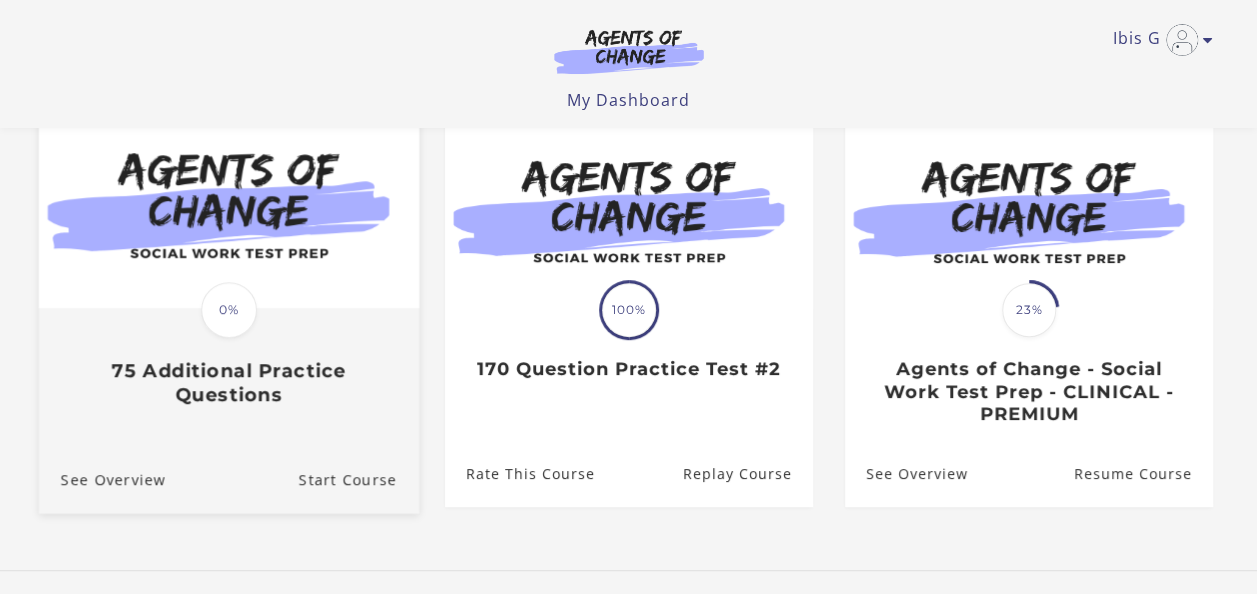 click on "75 Additional Practice Questions" at bounding box center [228, 382] 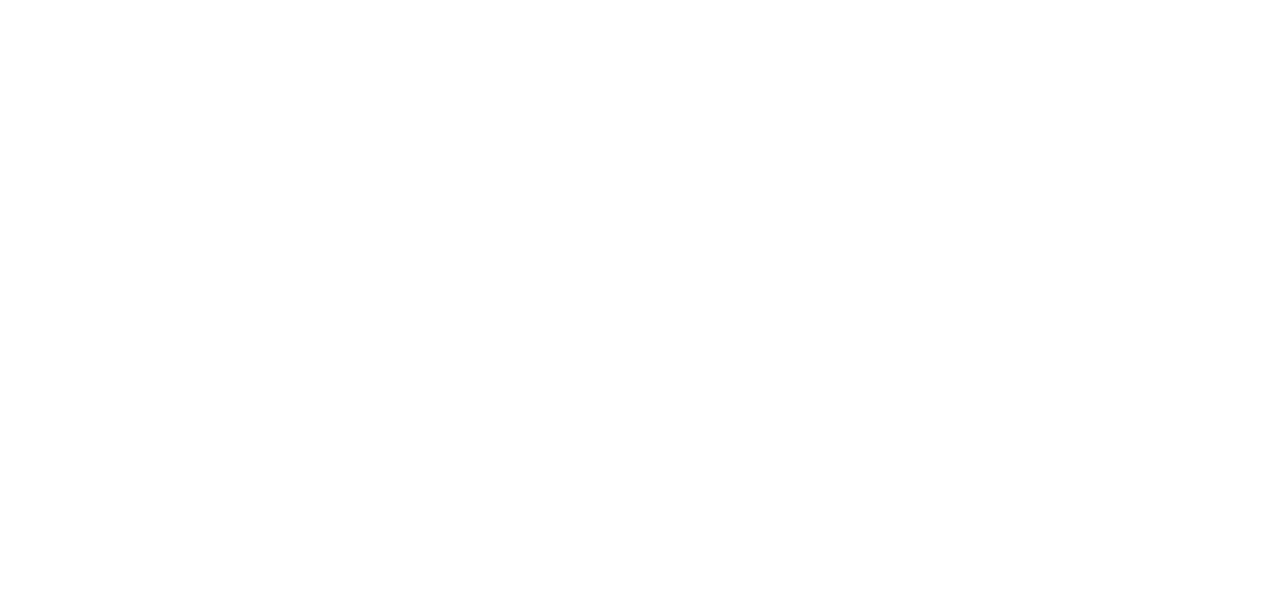 scroll, scrollTop: 0, scrollLeft: 0, axis: both 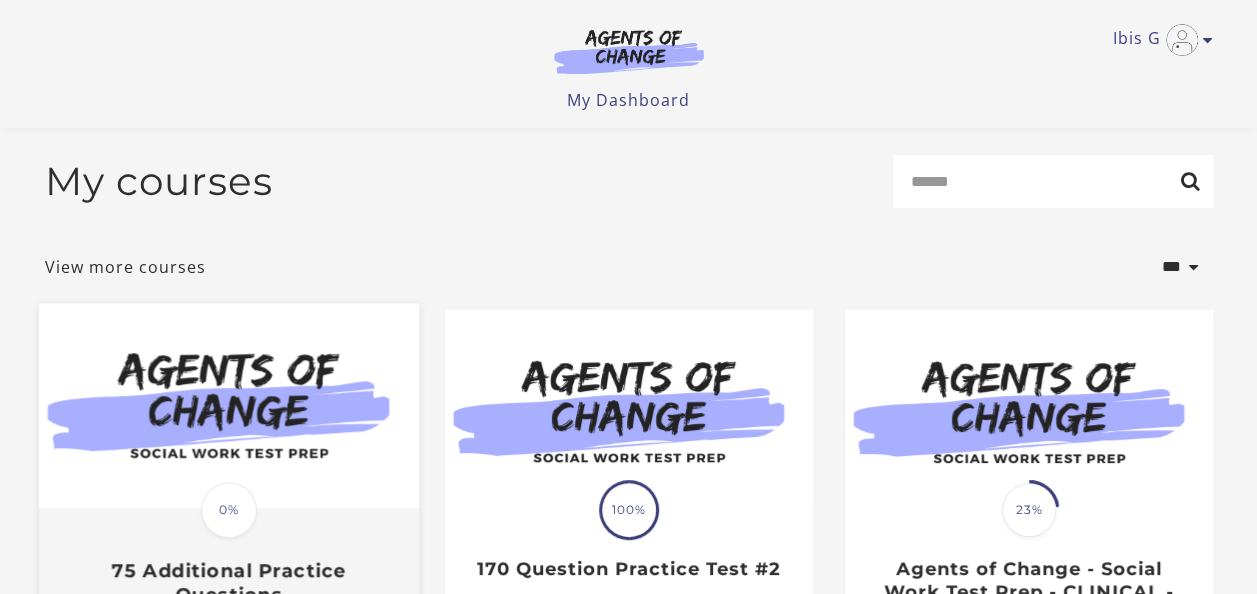 click at bounding box center [228, 405] 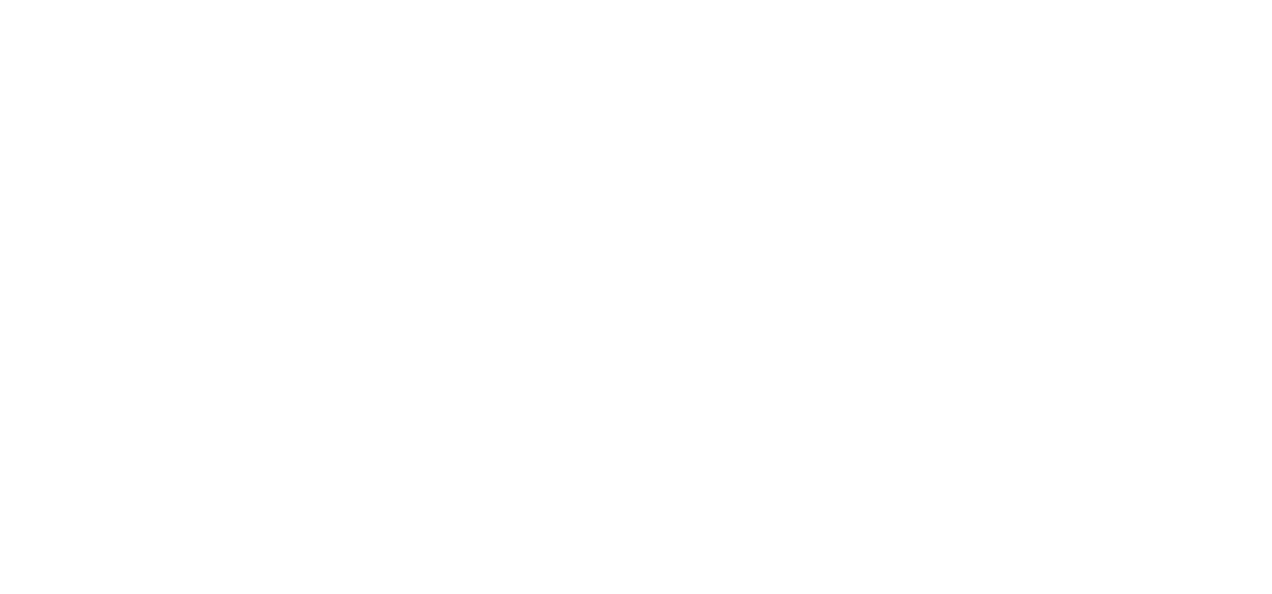 scroll, scrollTop: 0, scrollLeft: 0, axis: both 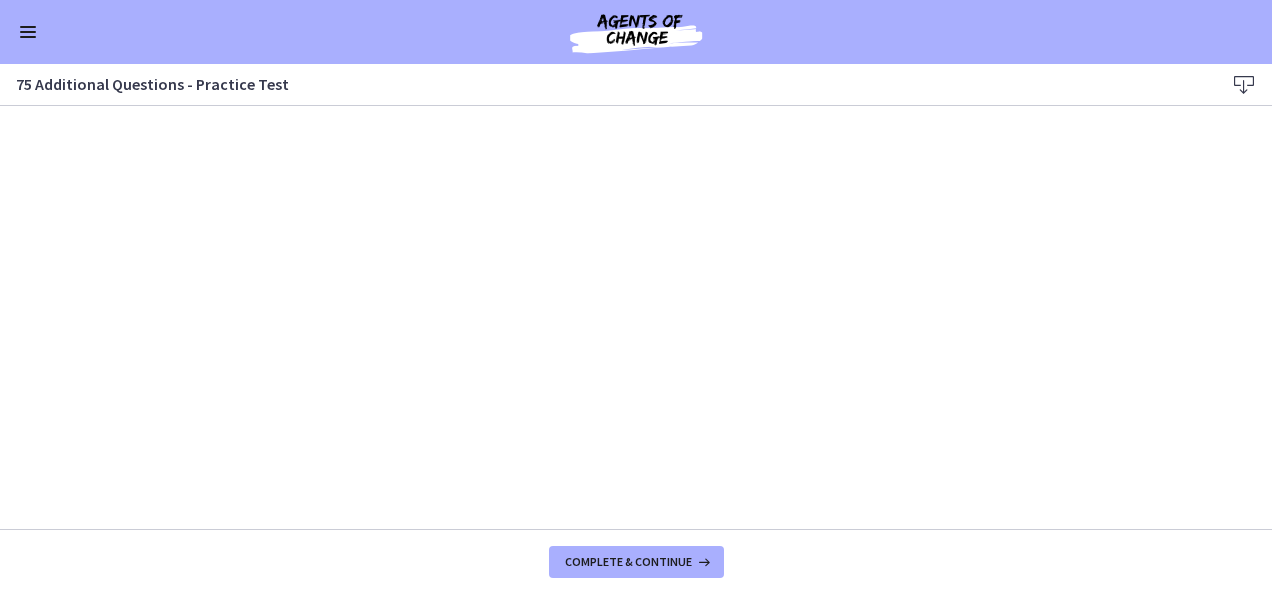 click at bounding box center (28, 32) 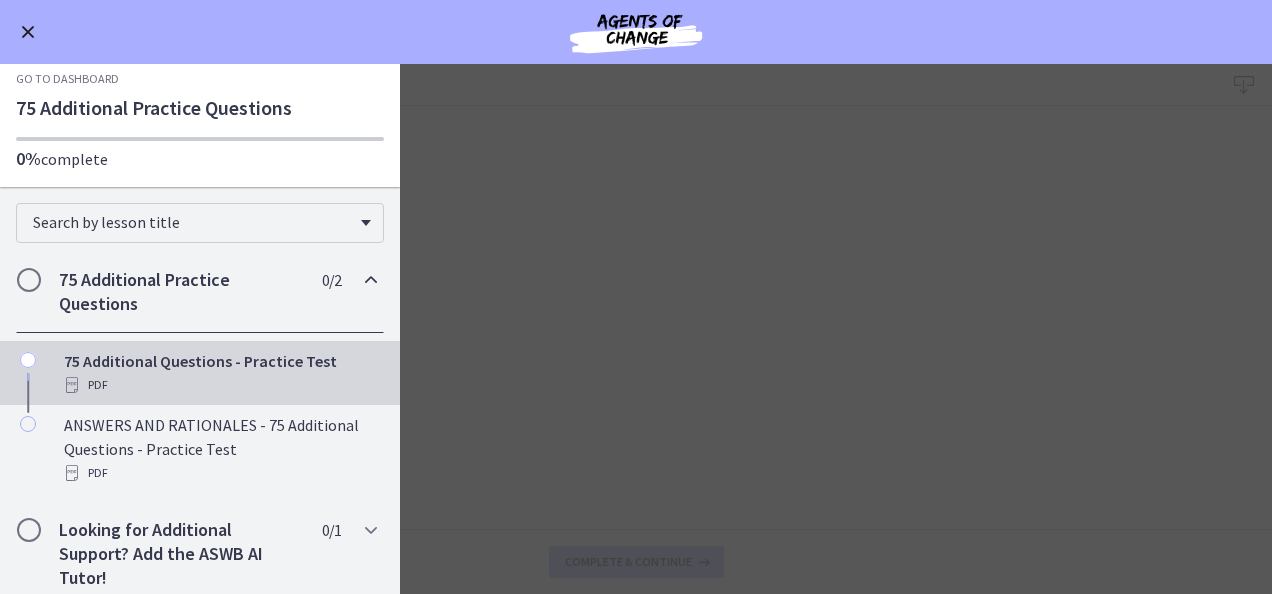 scroll, scrollTop: 27, scrollLeft: 0, axis: vertical 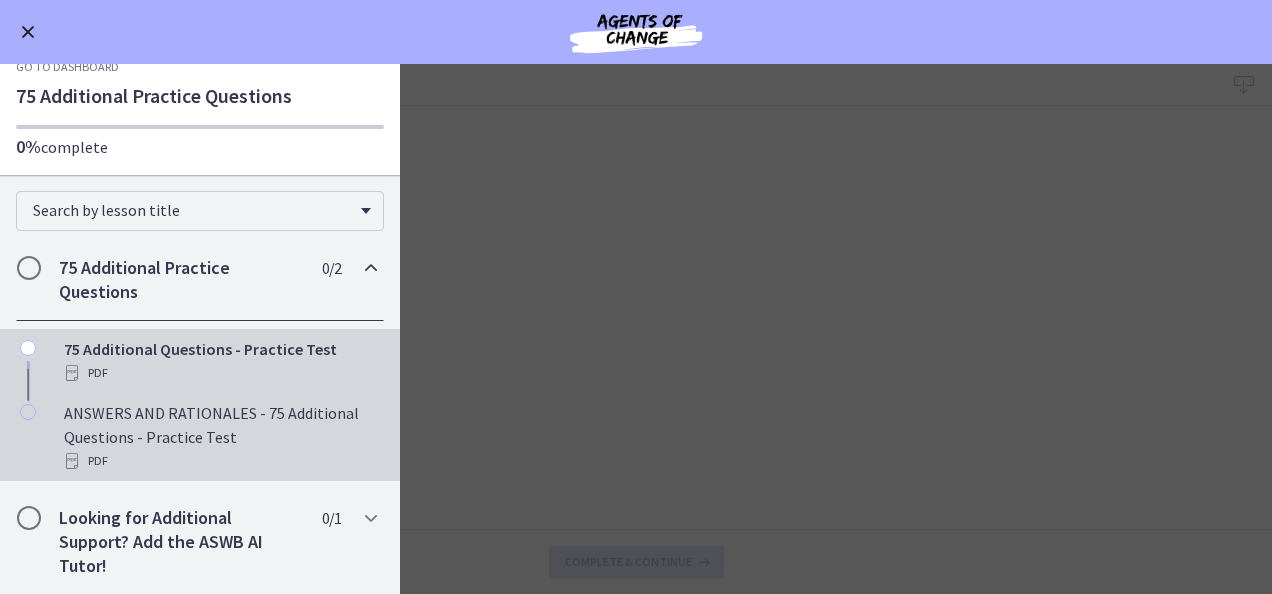 click on "ANSWERS AND RATIONALES - 75 Additional Questions - Practice Test
PDF" at bounding box center (220, 437) 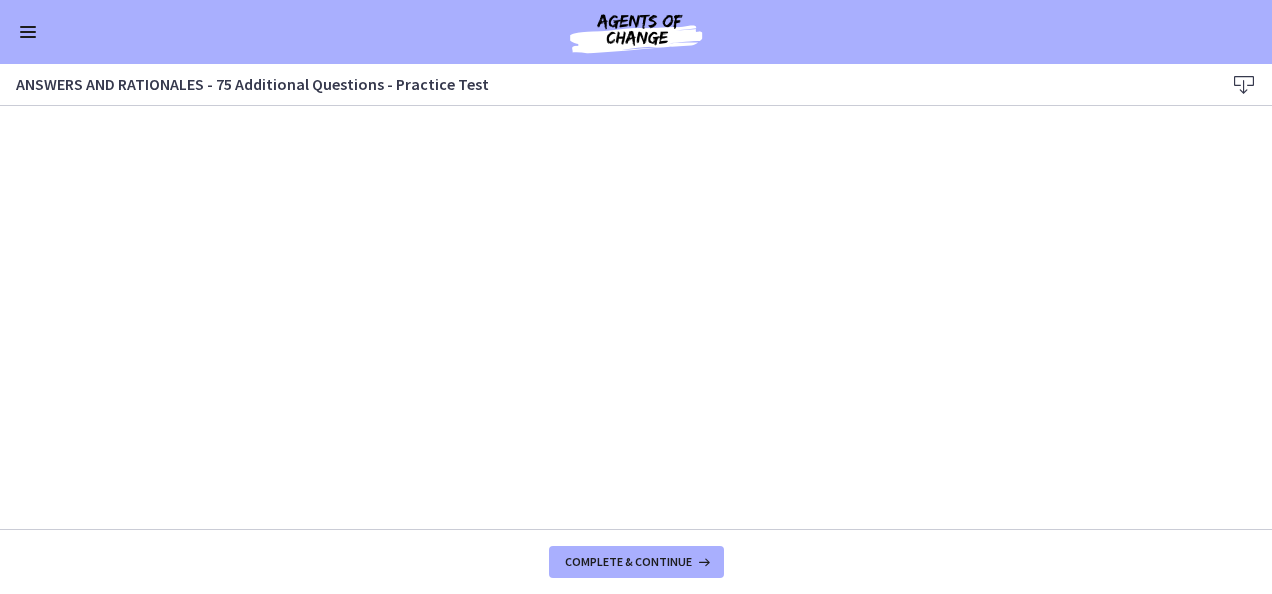 scroll, scrollTop: 27, scrollLeft: 0, axis: vertical 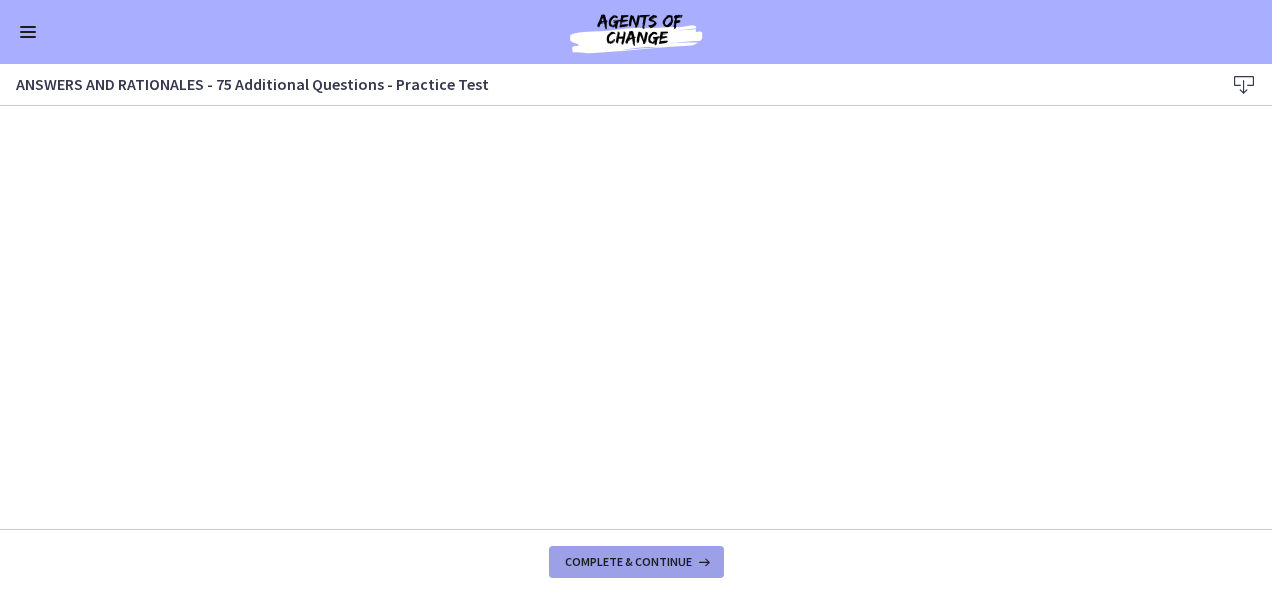 click on "Complete & continue" at bounding box center [628, 562] 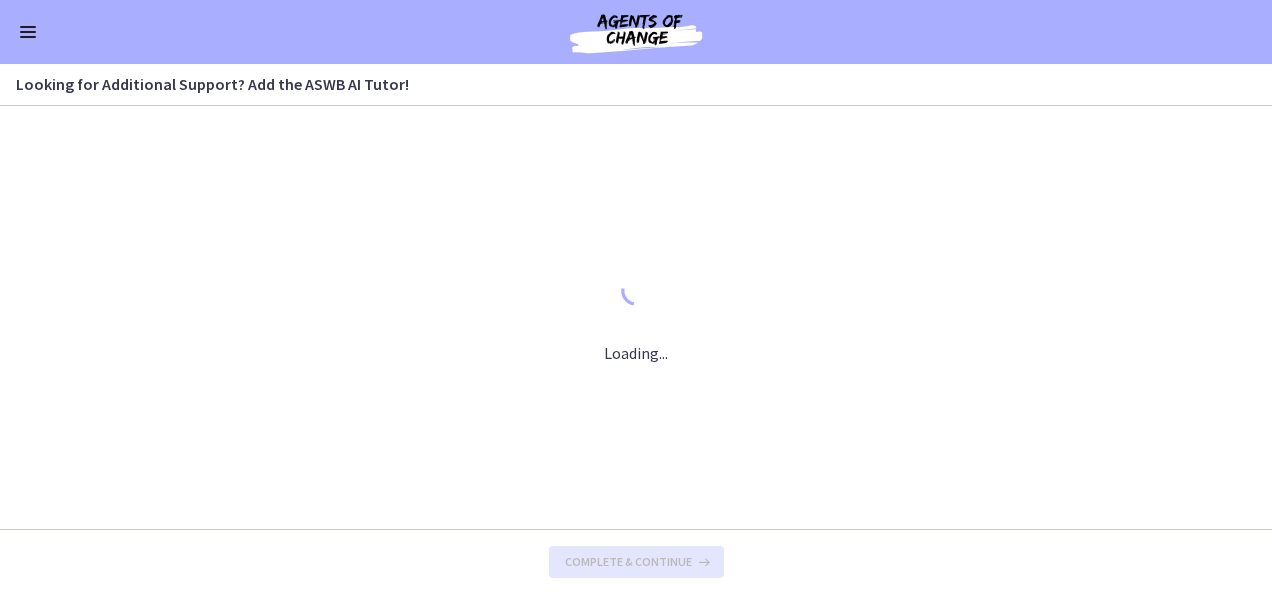 scroll, scrollTop: 0, scrollLeft: 0, axis: both 